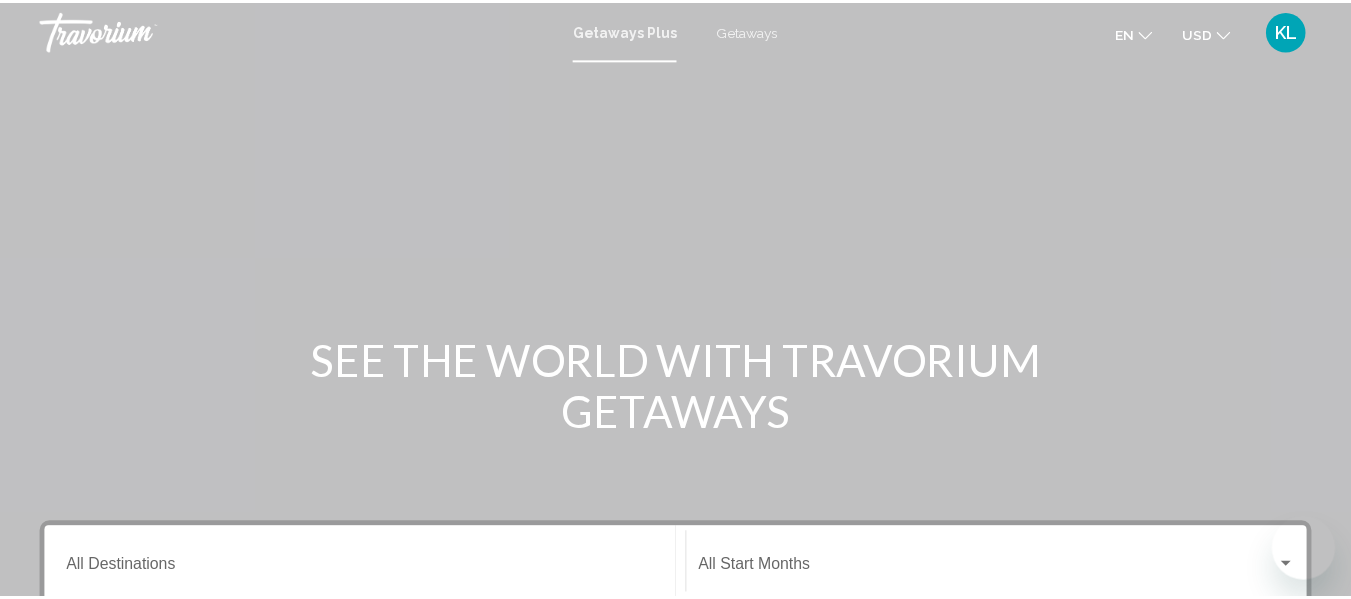 scroll, scrollTop: 0, scrollLeft: 0, axis: both 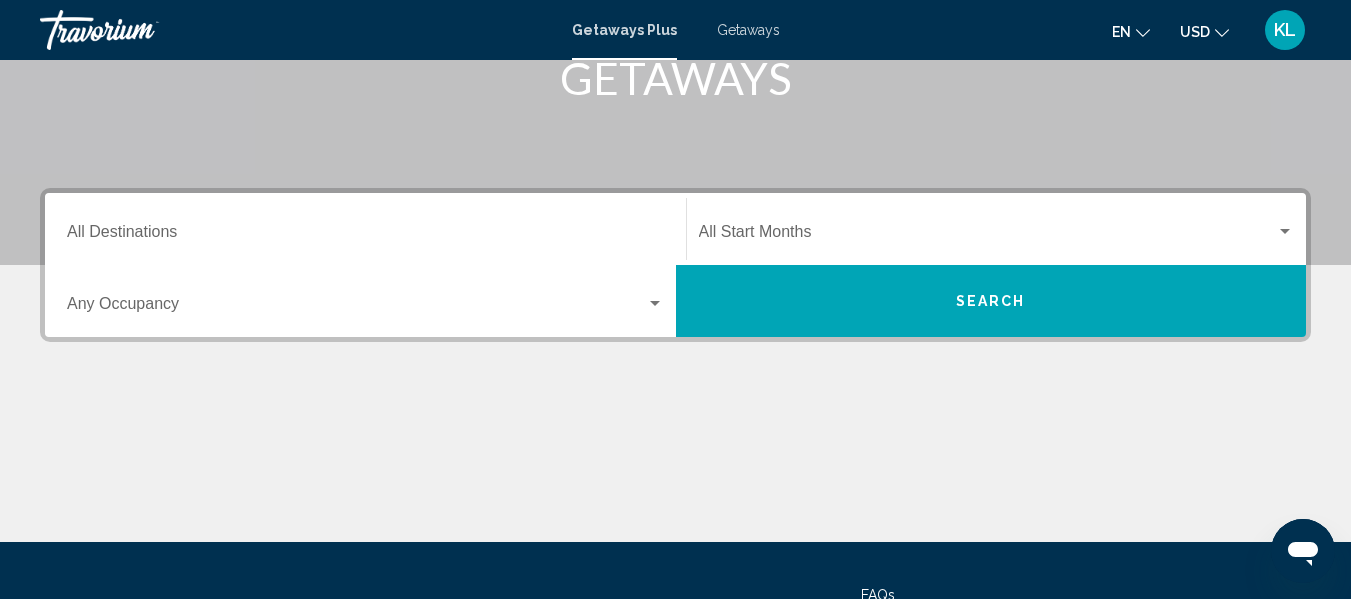 click at bounding box center [1285, 231] 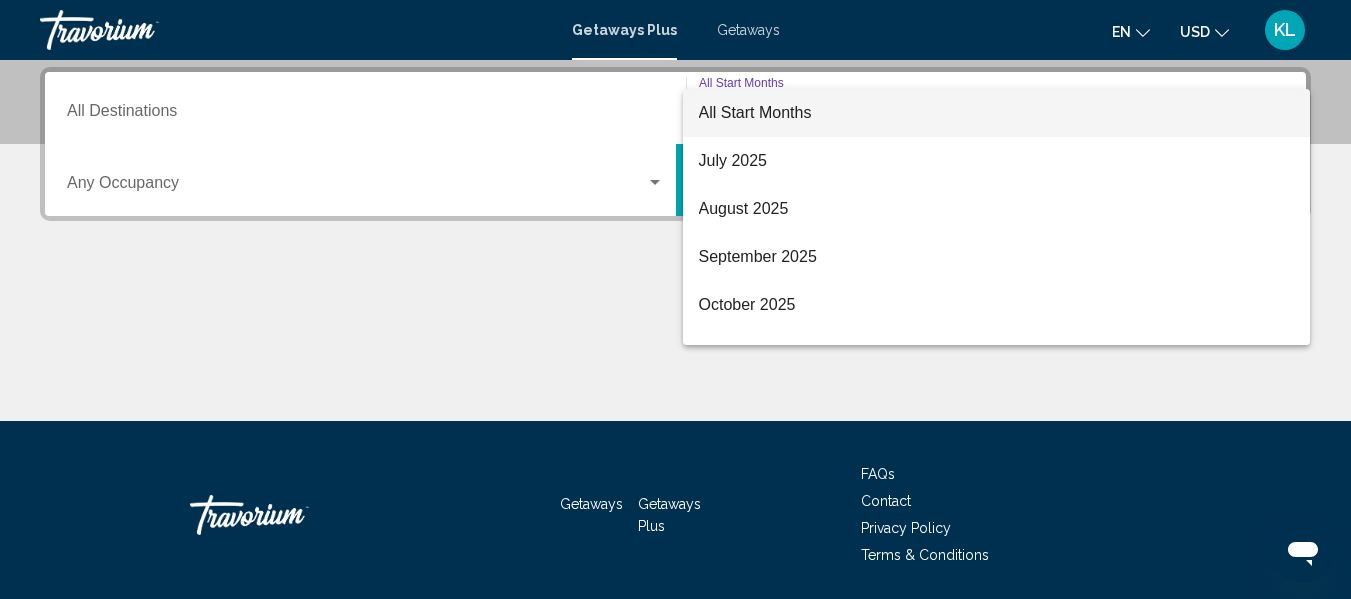 scroll, scrollTop: 458, scrollLeft: 0, axis: vertical 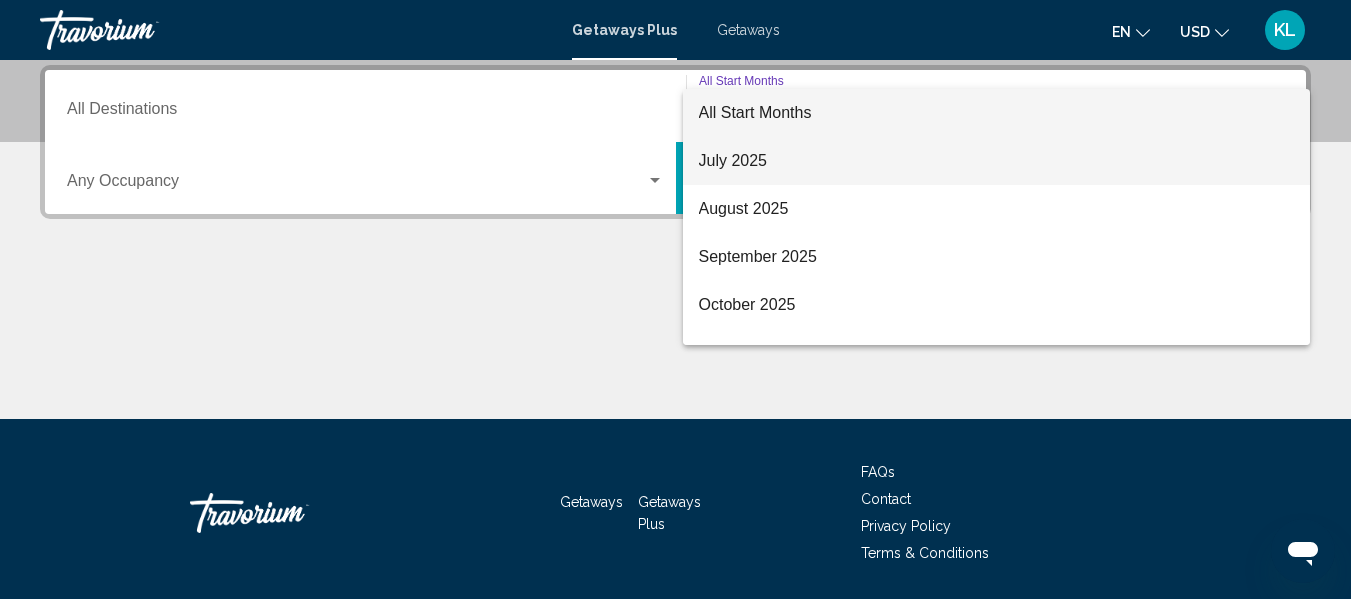 click on "July 2025" at bounding box center (997, 161) 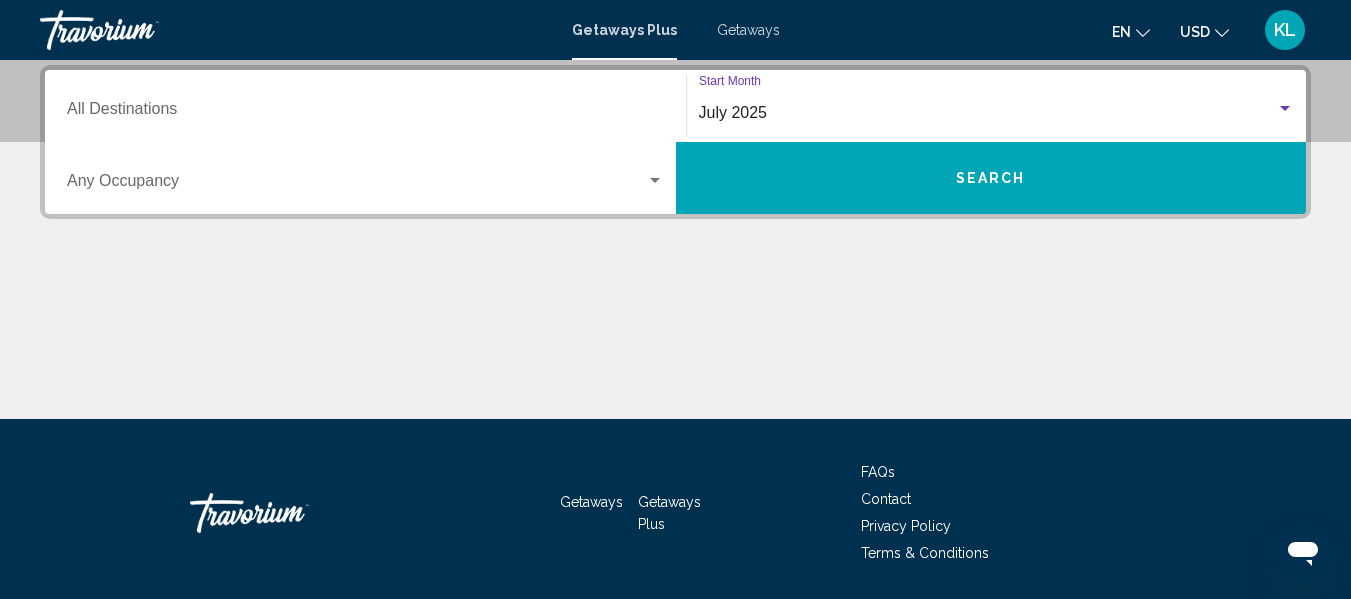 click on "Search" at bounding box center (991, 178) 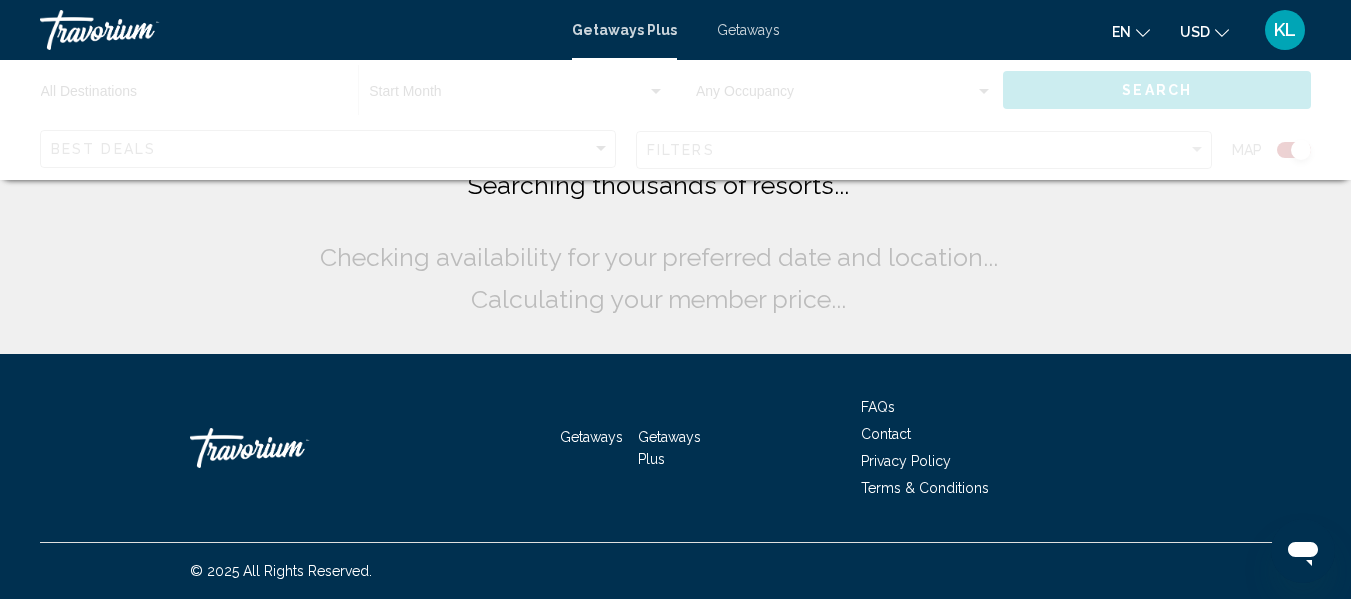 scroll, scrollTop: 0, scrollLeft: 0, axis: both 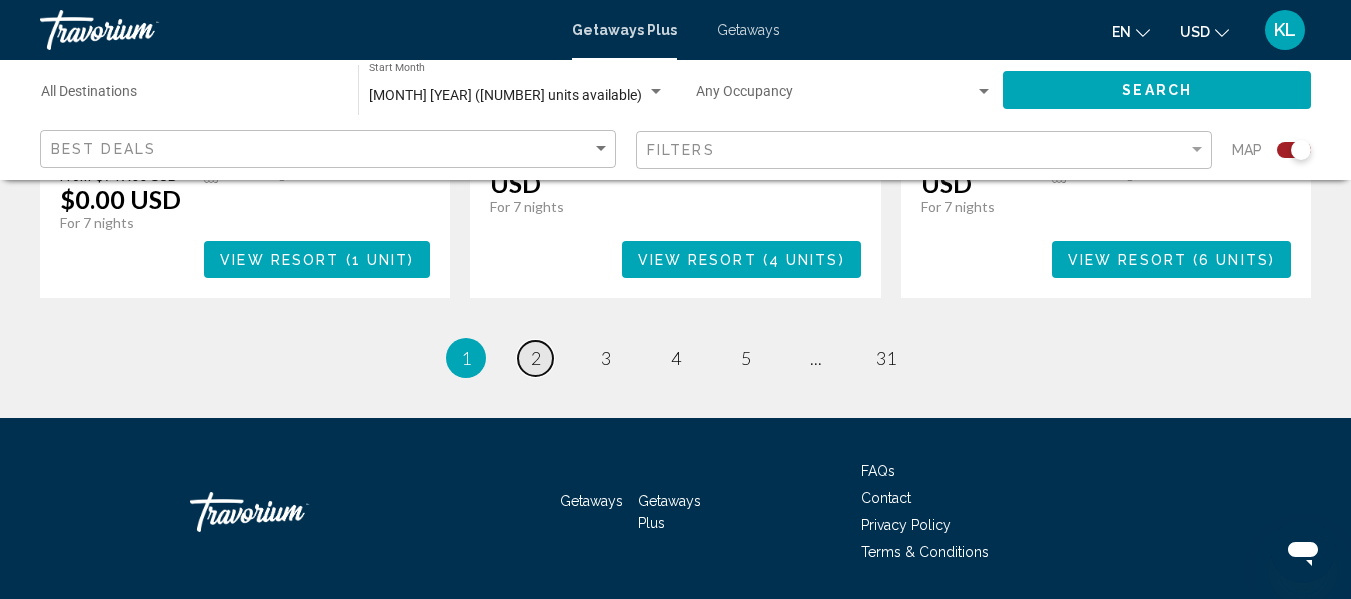 click on "2" at bounding box center [536, 358] 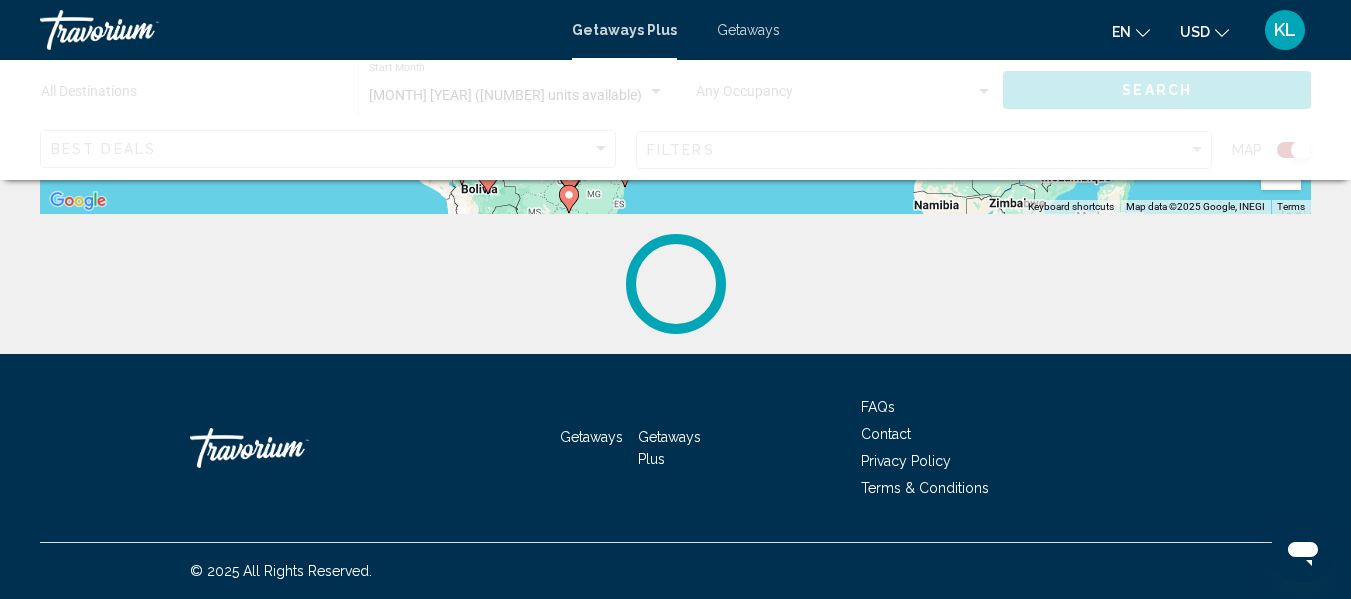scroll, scrollTop: 0, scrollLeft: 0, axis: both 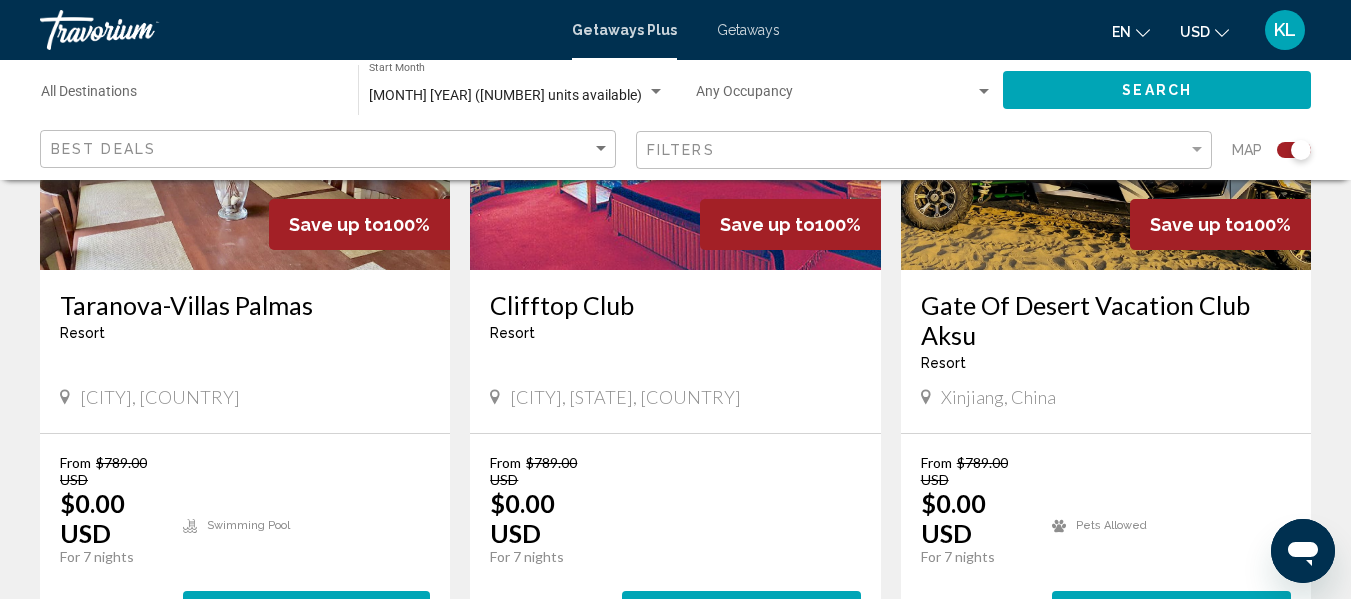 click at bounding box center [245, 110] 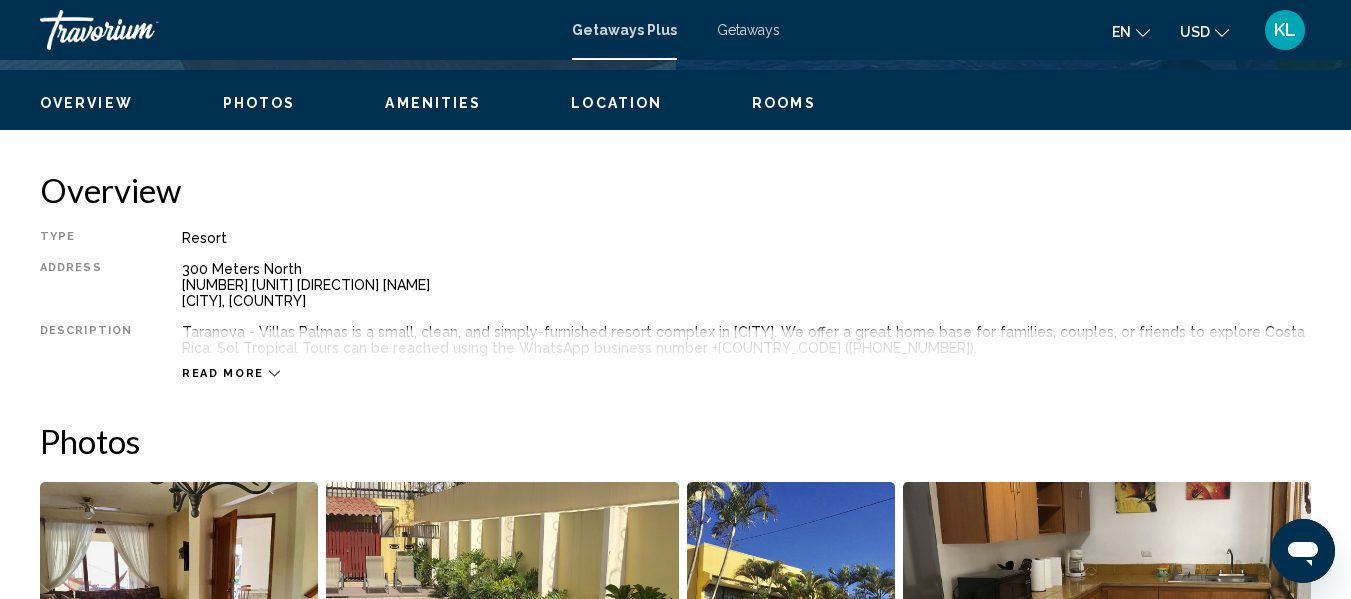 scroll, scrollTop: 236, scrollLeft: 0, axis: vertical 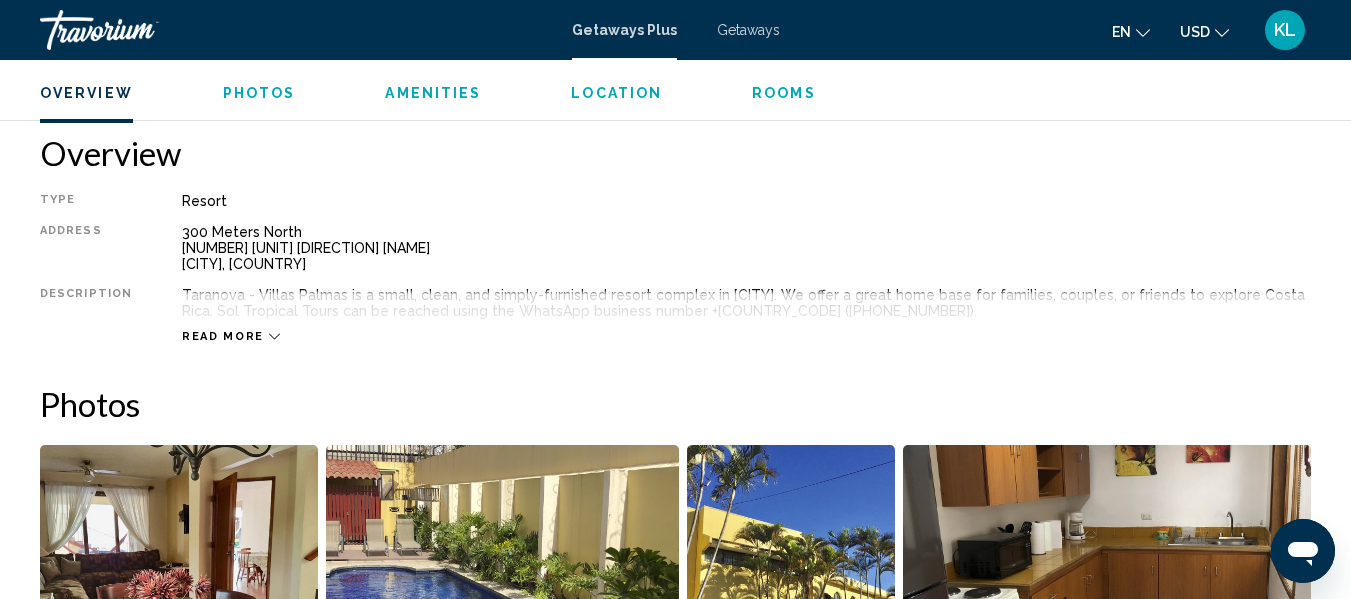 click 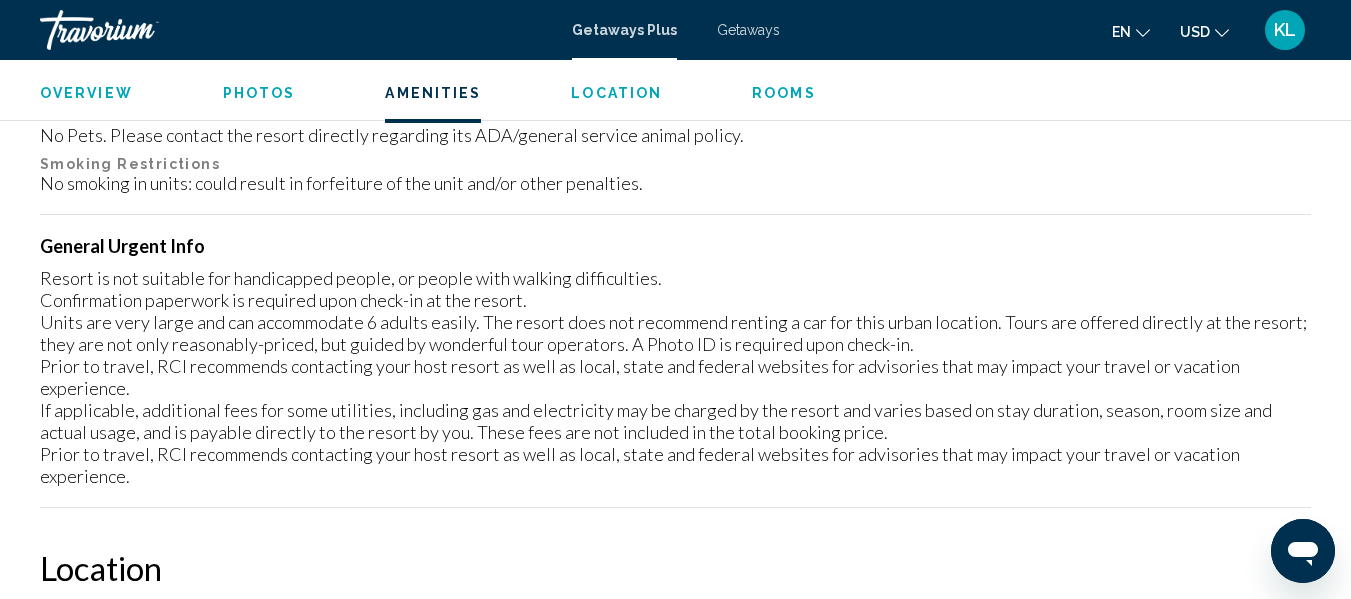 scroll, scrollTop: 2211, scrollLeft: 0, axis: vertical 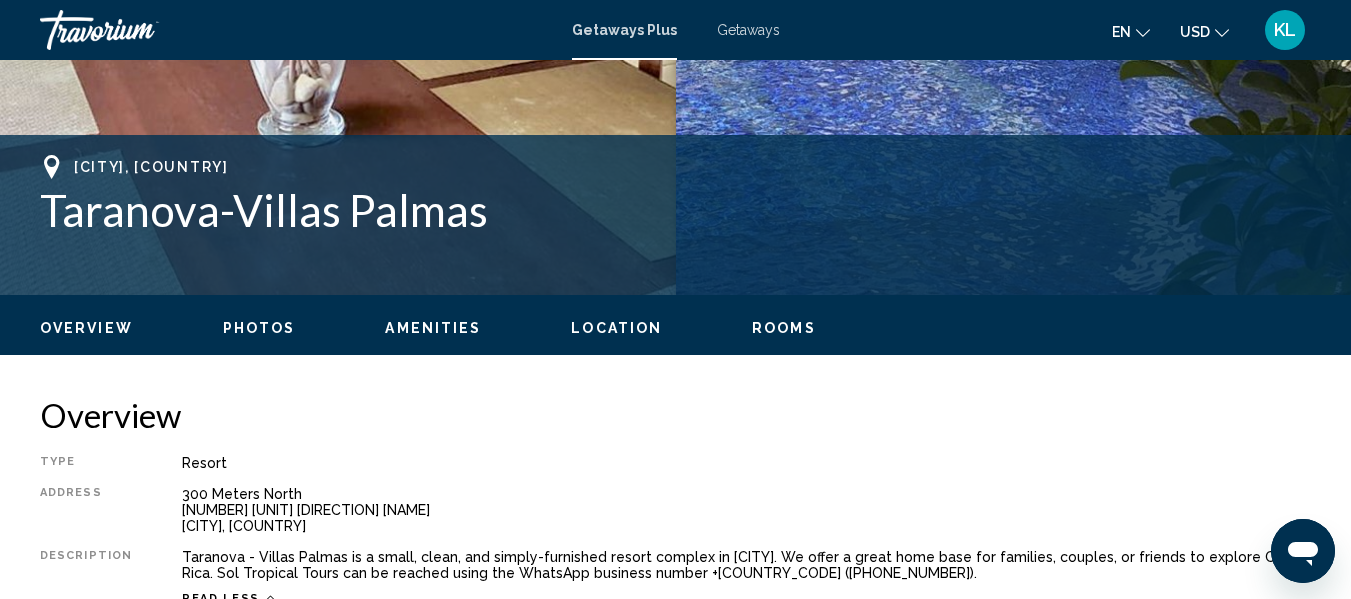 click on "Getaways Plus" at bounding box center [624, 30] 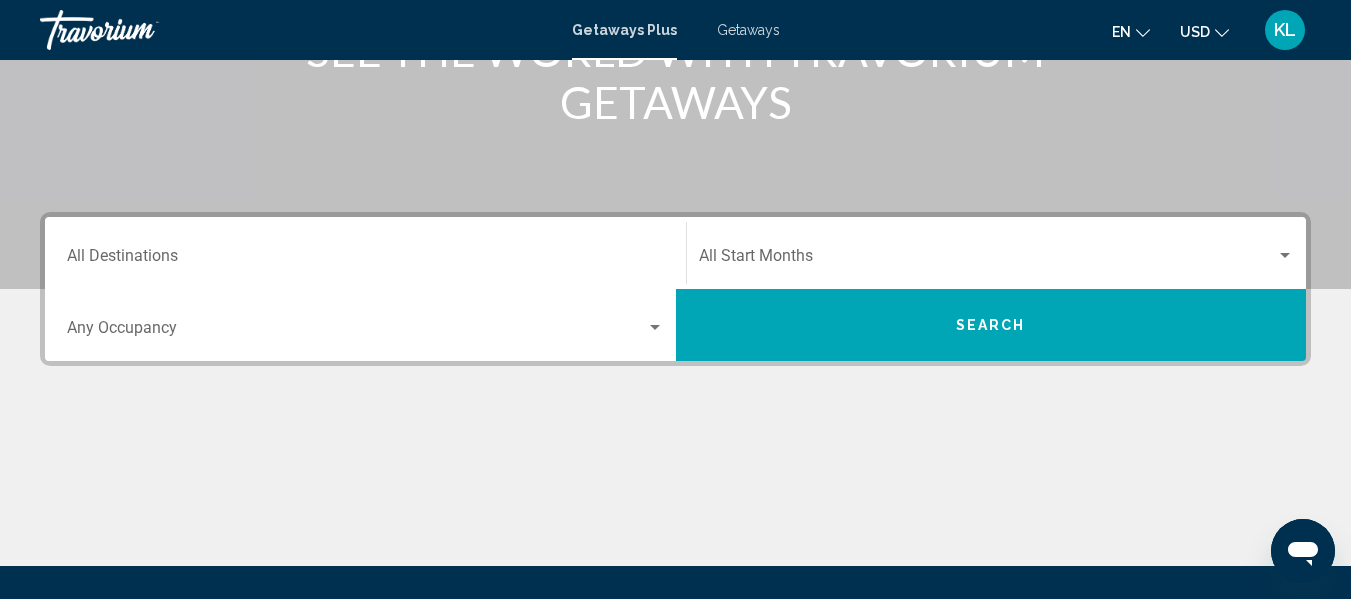 scroll, scrollTop: 313, scrollLeft: 0, axis: vertical 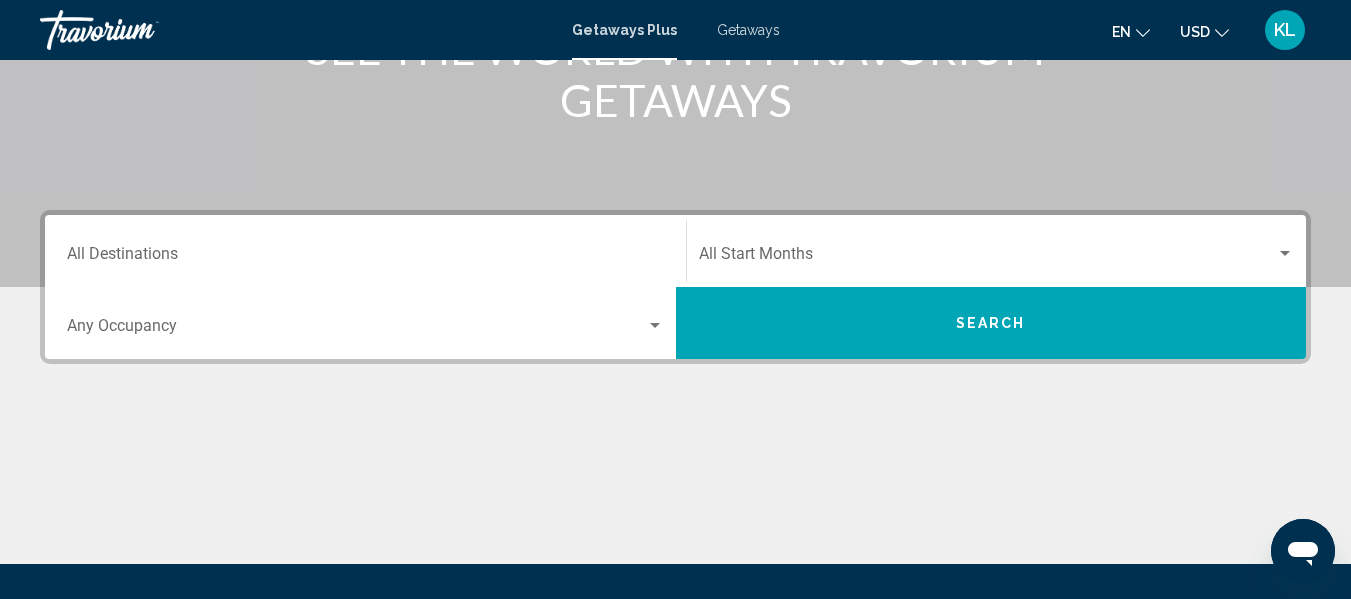 click at bounding box center (988, 258) 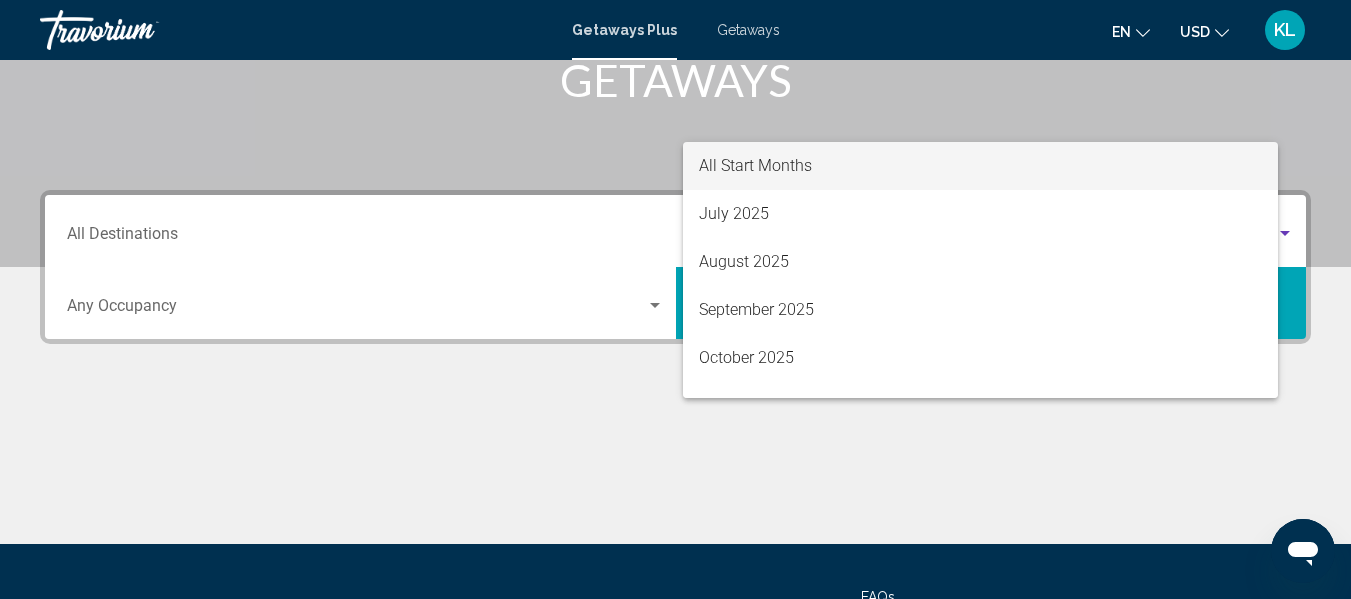 scroll, scrollTop: 458, scrollLeft: 0, axis: vertical 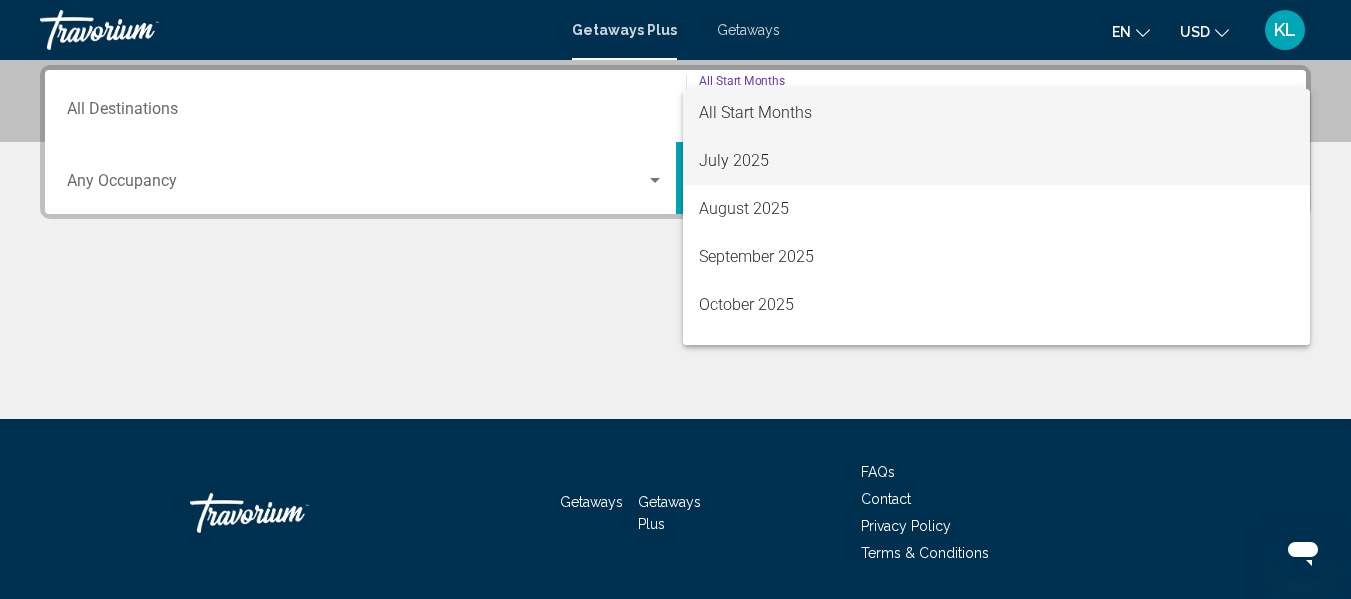click on "July 2025" at bounding box center (997, 161) 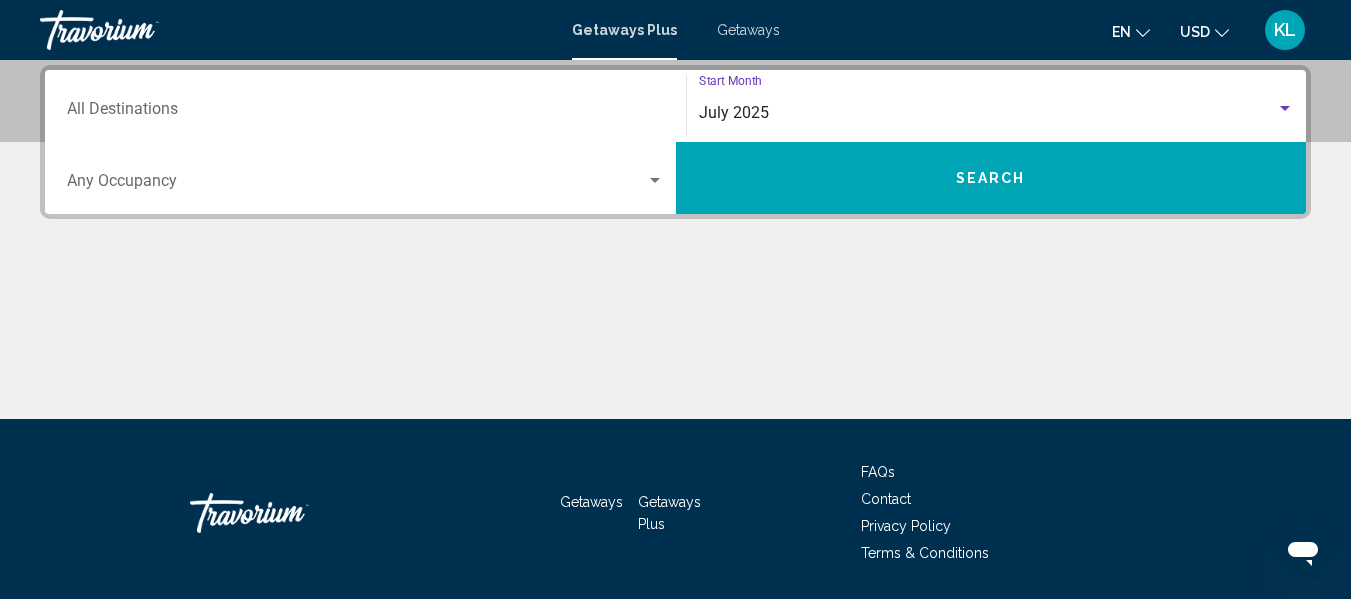 click on "Search" at bounding box center [991, 178] 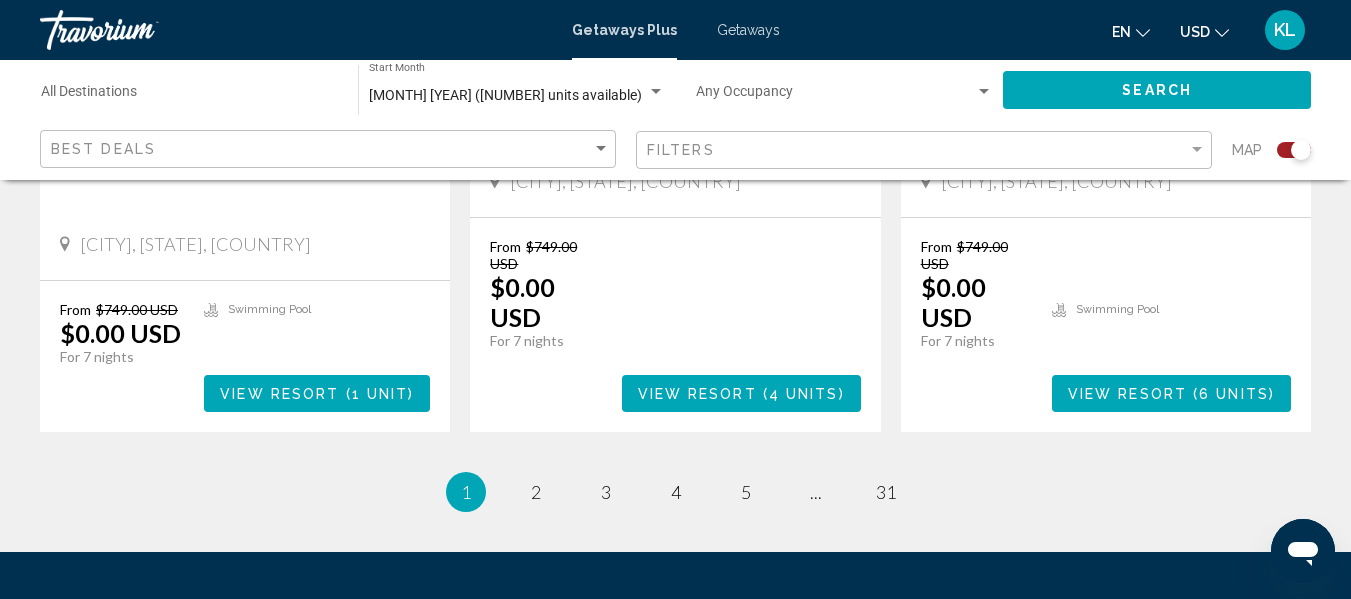 scroll, scrollTop: 3313, scrollLeft: 0, axis: vertical 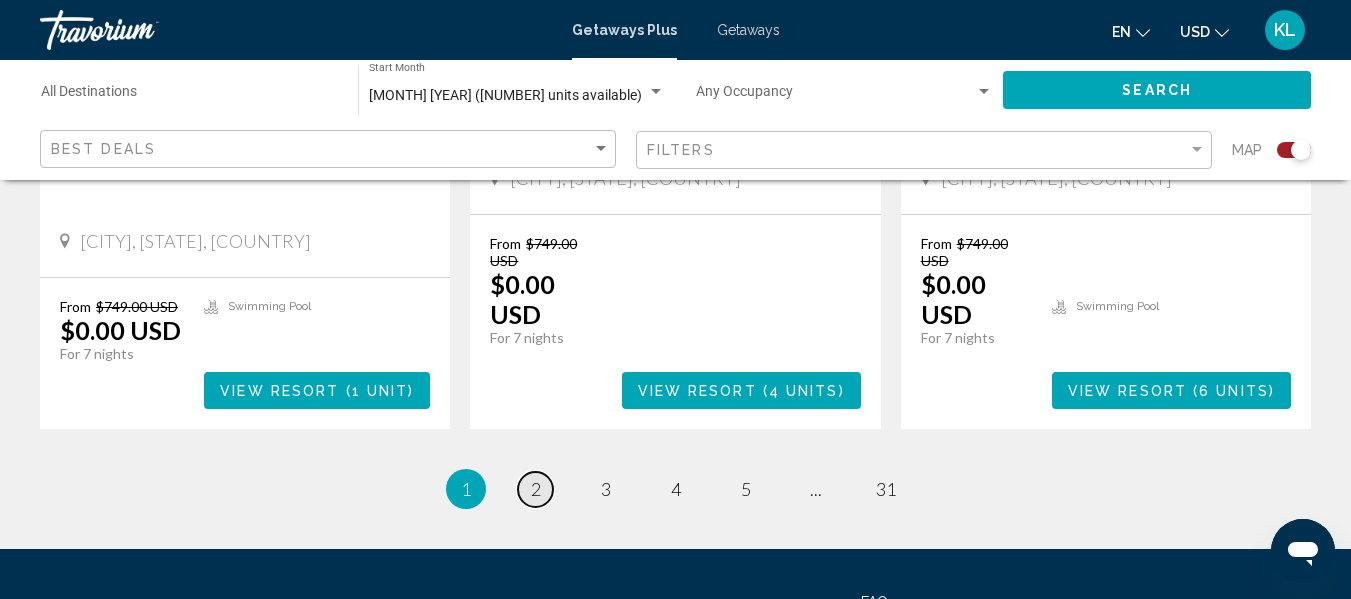click on "2" at bounding box center (536, 489) 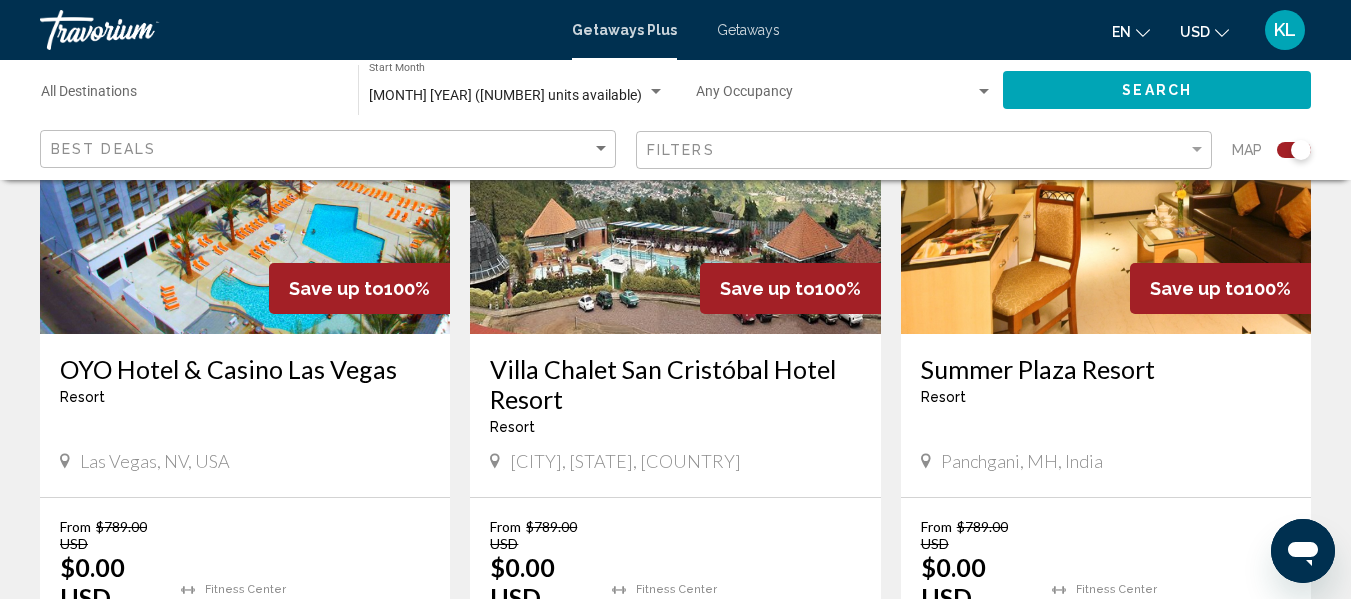 scroll, scrollTop: 3076, scrollLeft: 0, axis: vertical 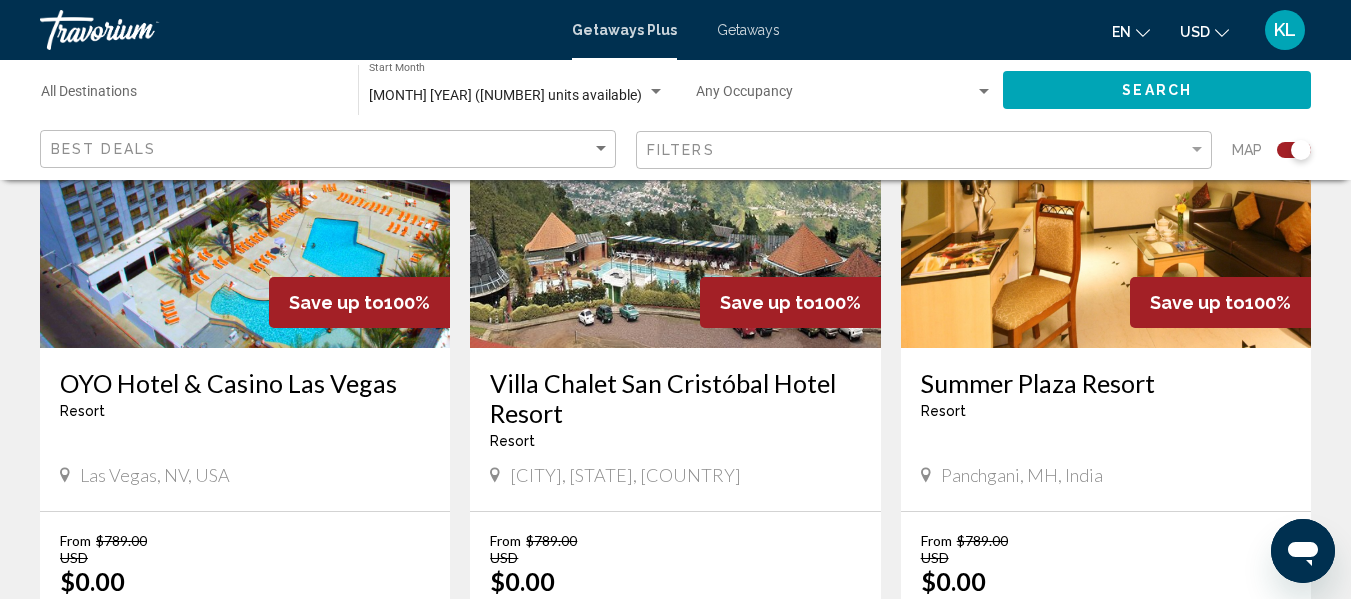click on "OYO Hotel & Casino Las Vegas" at bounding box center [245, 383] 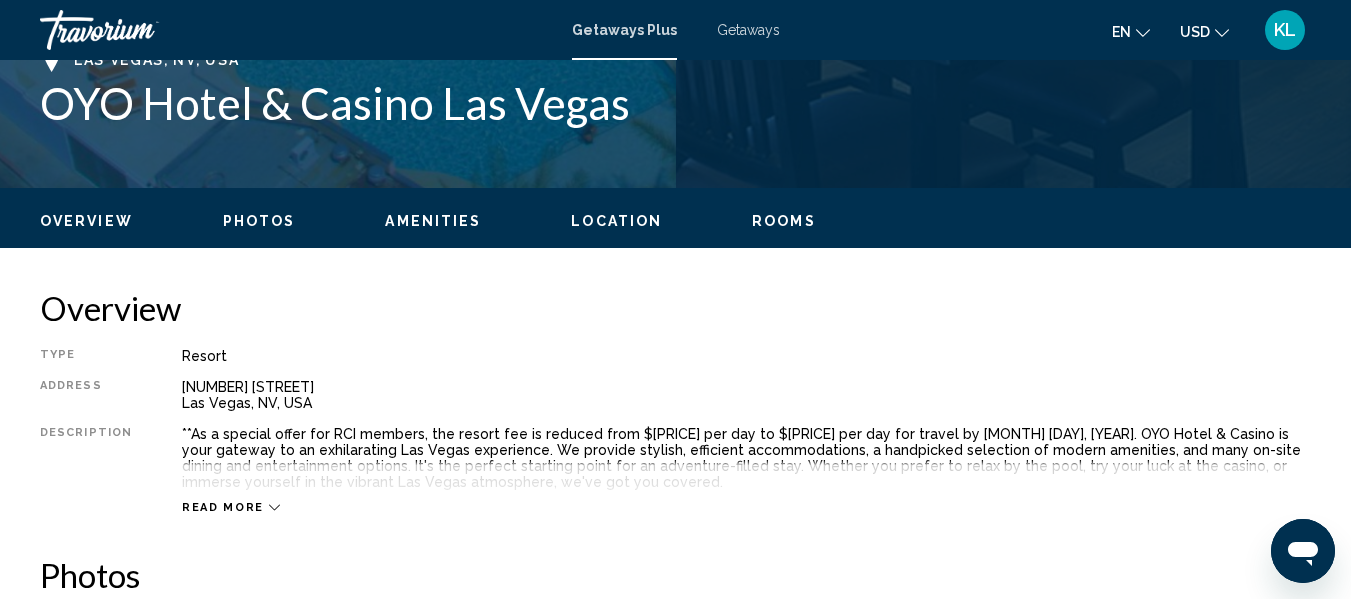 scroll, scrollTop: 819, scrollLeft: 0, axis: vertical 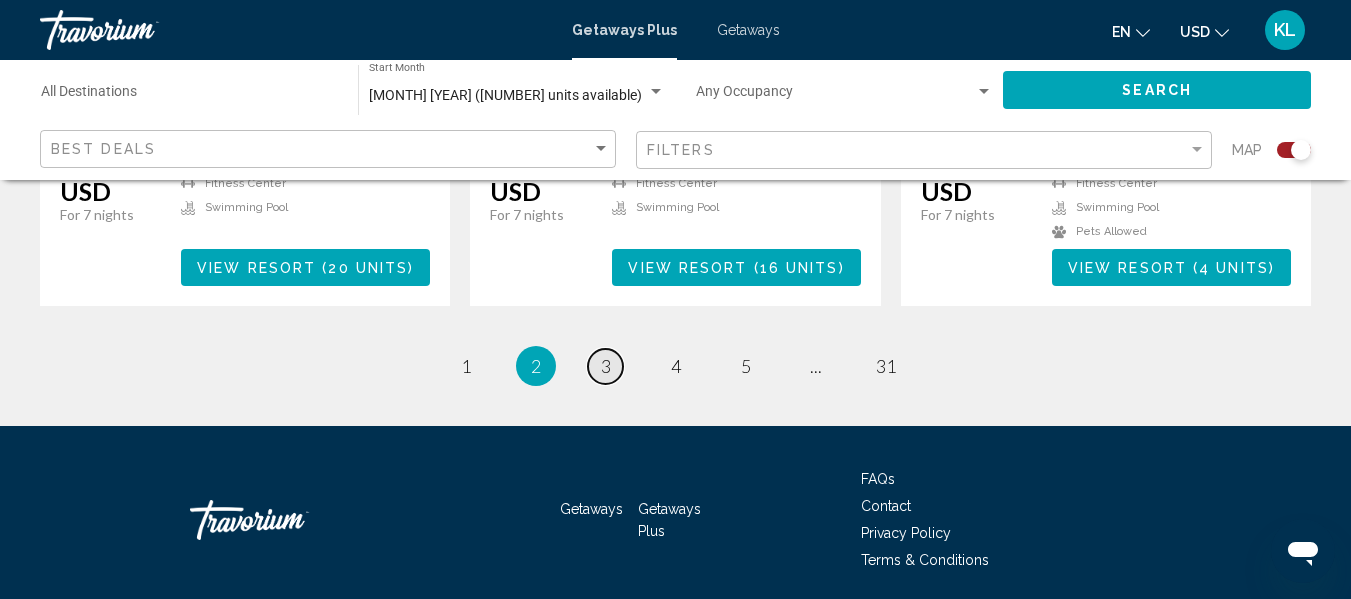 click on "3" at bounding box center (606, 366) 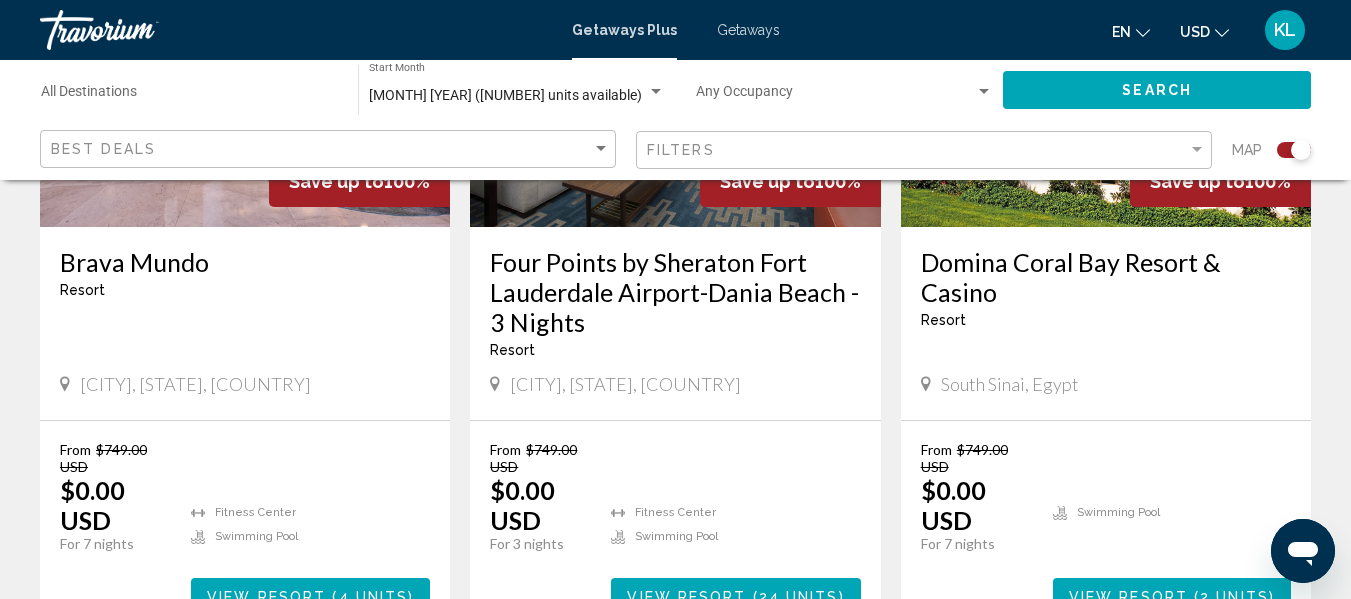 scroll, scrollTop: 993, scrollLeft: 0, axis: vertical 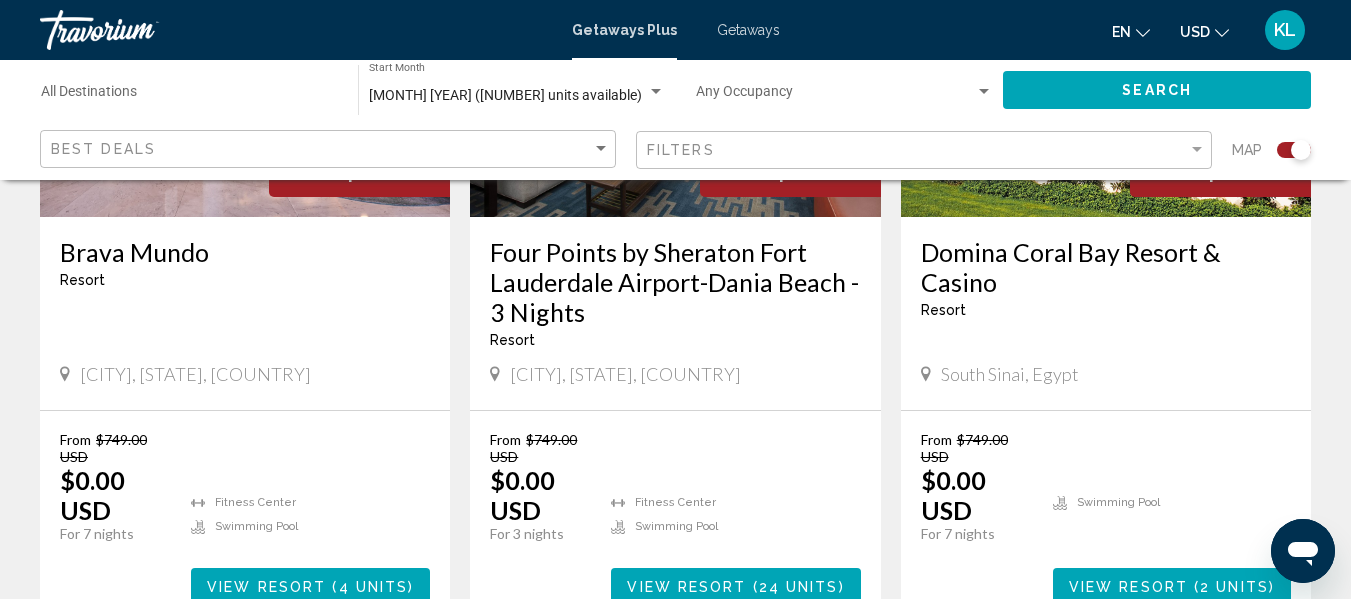 click on "From $[PRICE] [CURRENCY] $[PRICE] [CURRENCY] For [NUMBER] nights You save $[PRICE] [CURRENCY]   temp
Fitness Center
Swimming Pool View Resort    ( [NUMBER] units )" at bounding box center (675, 518) 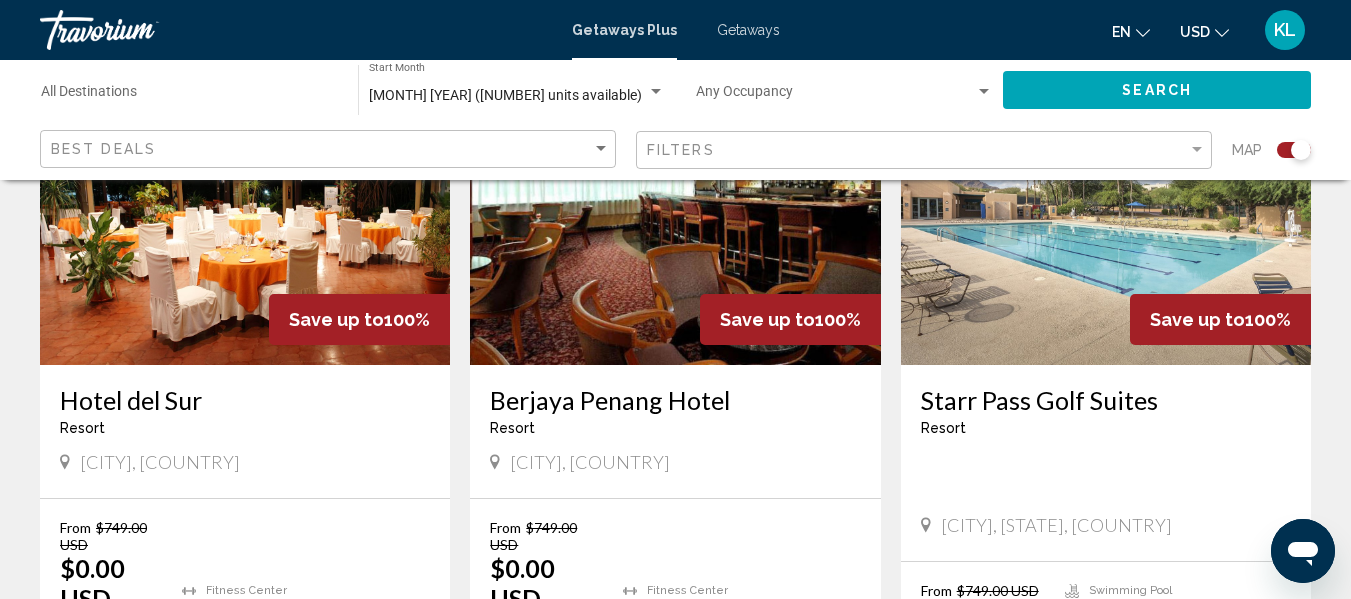 scroll, scrollTop: 1619, scrollLeft: 0, axis: vertical 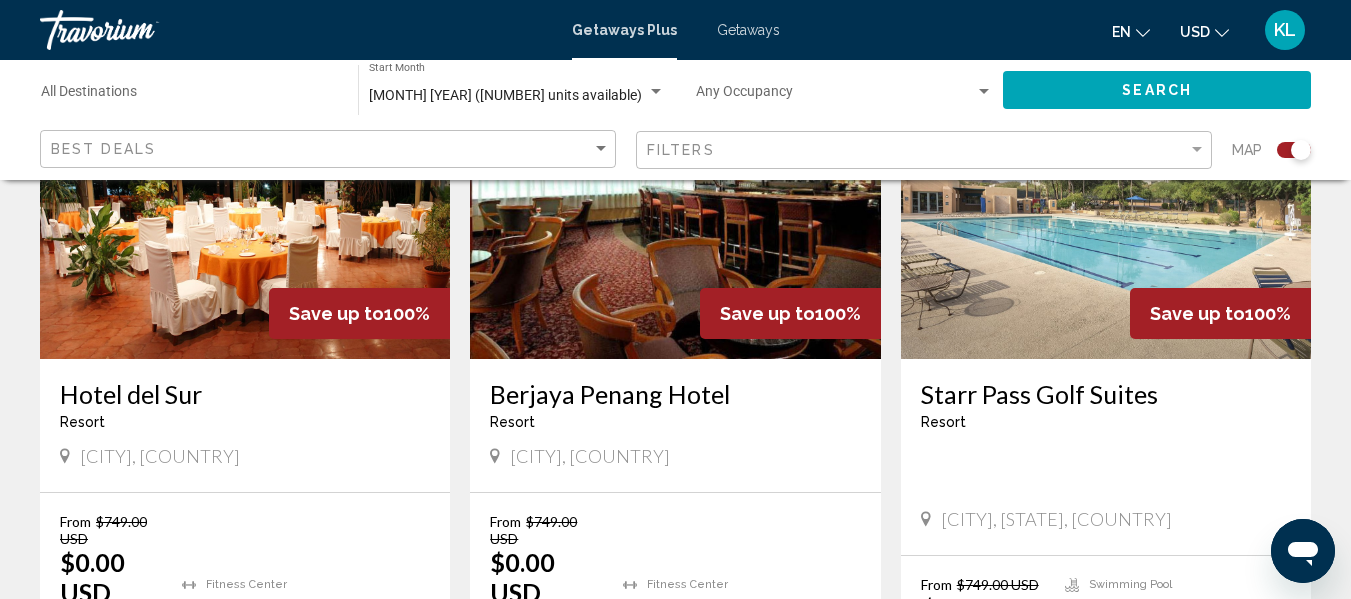 click on "From $[PRICE] [CURRENCY] $[PRICE] [CURRENCY] For [NUMBER] nights You save $[PRICE] [CURRENCY]   temp
Fitness Center
Swimming Pool View Resort    ( [NUMBER] units )" at bounding box center [675, 600] 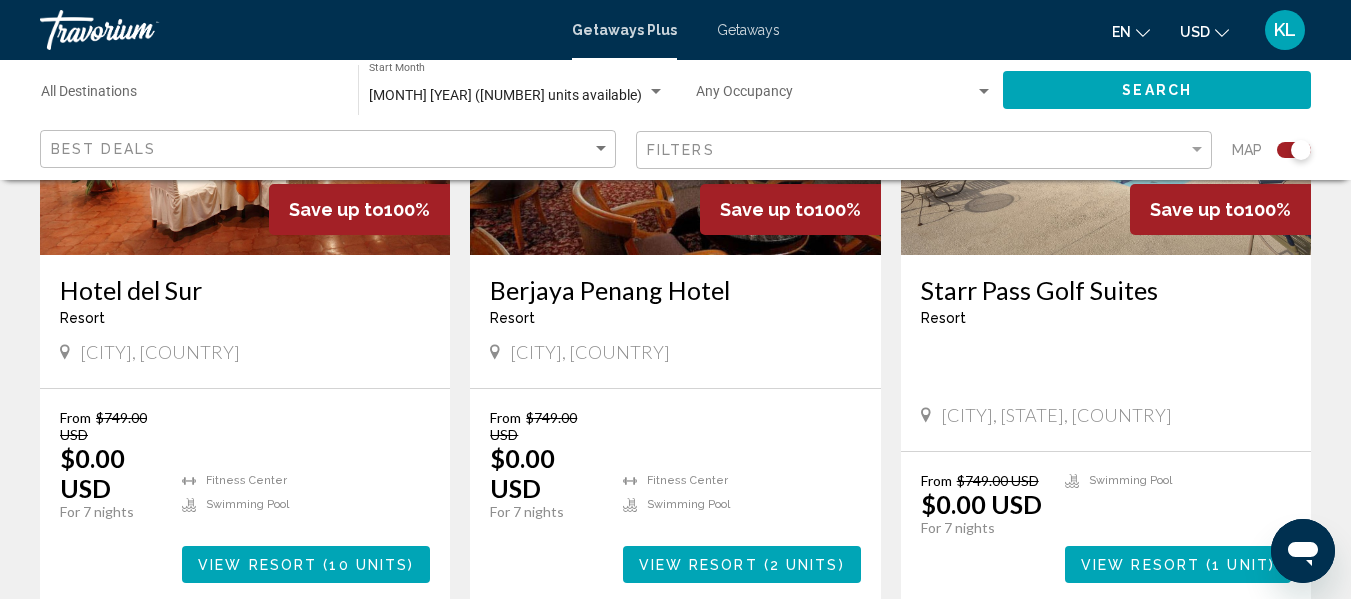 scroll, scrollTop: 1729, scrollLeft: 0, axis: vertical 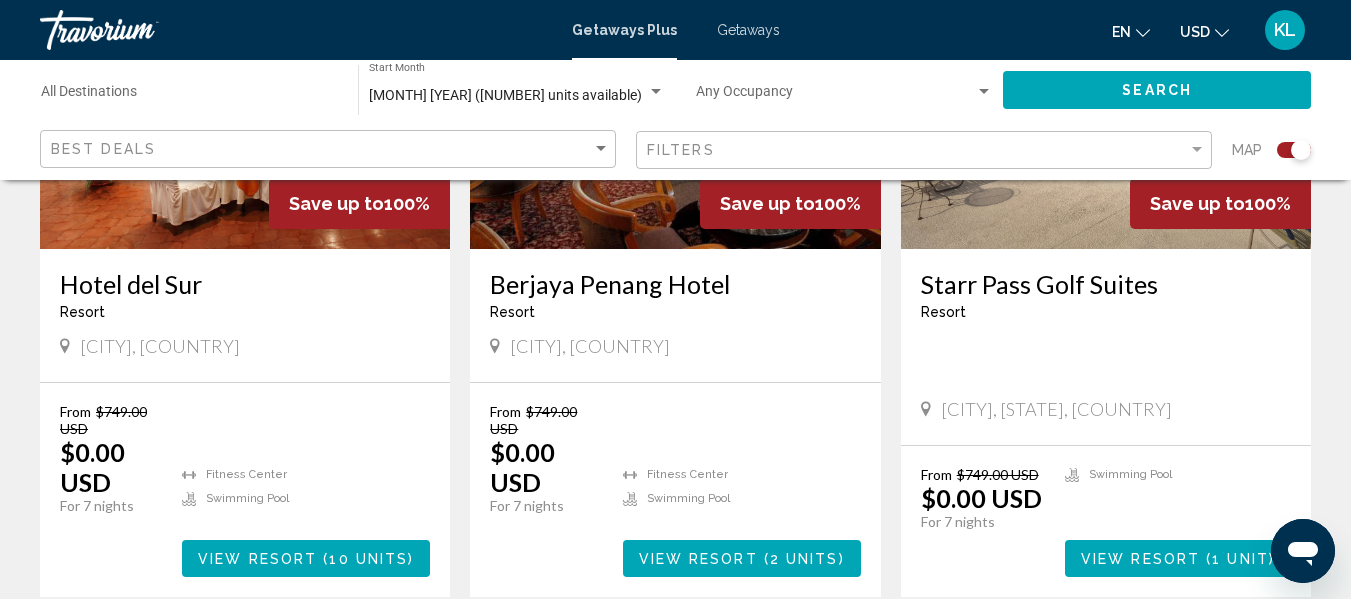 click on "Fitness Center
Swimming Pool" at bounding box center [742, 504] 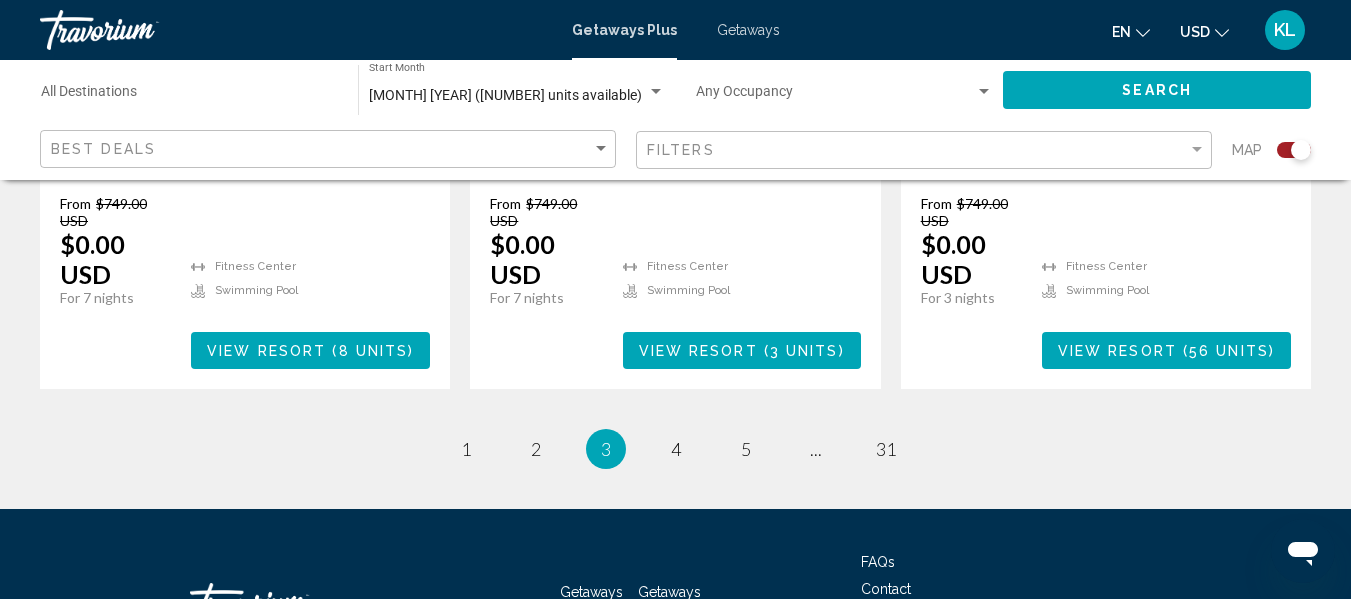 scroll, scrollTop: 3384, scrollLeft: 0, axis: vertical 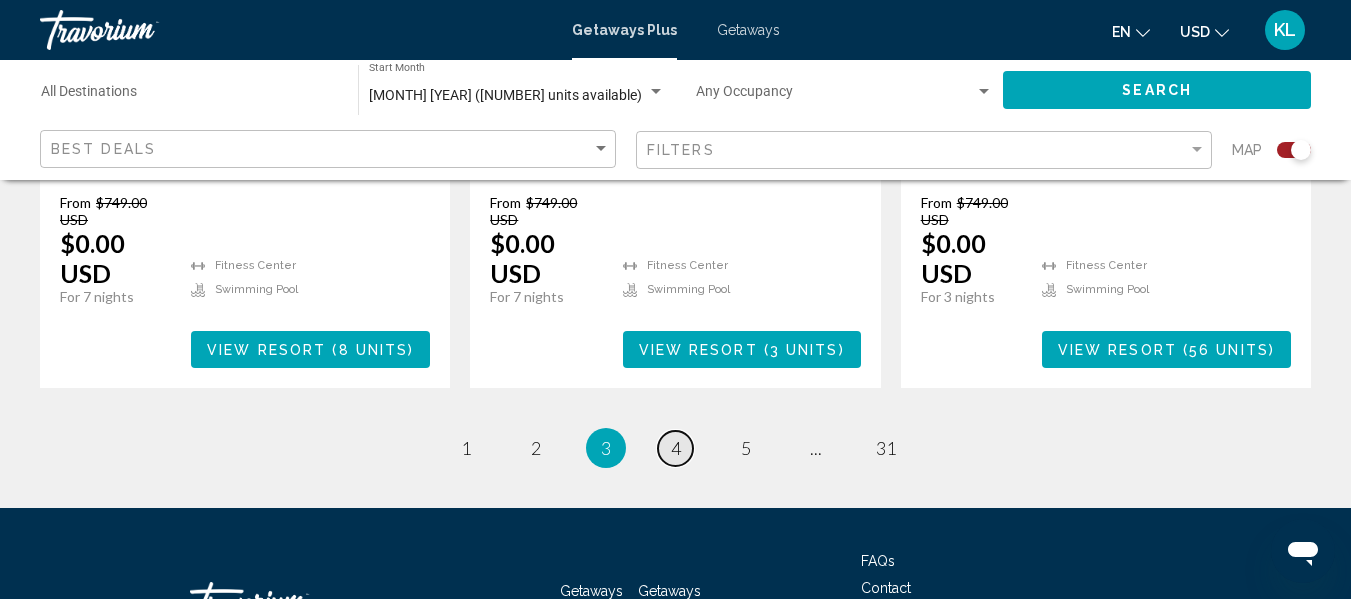 click on "4" at bounding box center (676, 448) 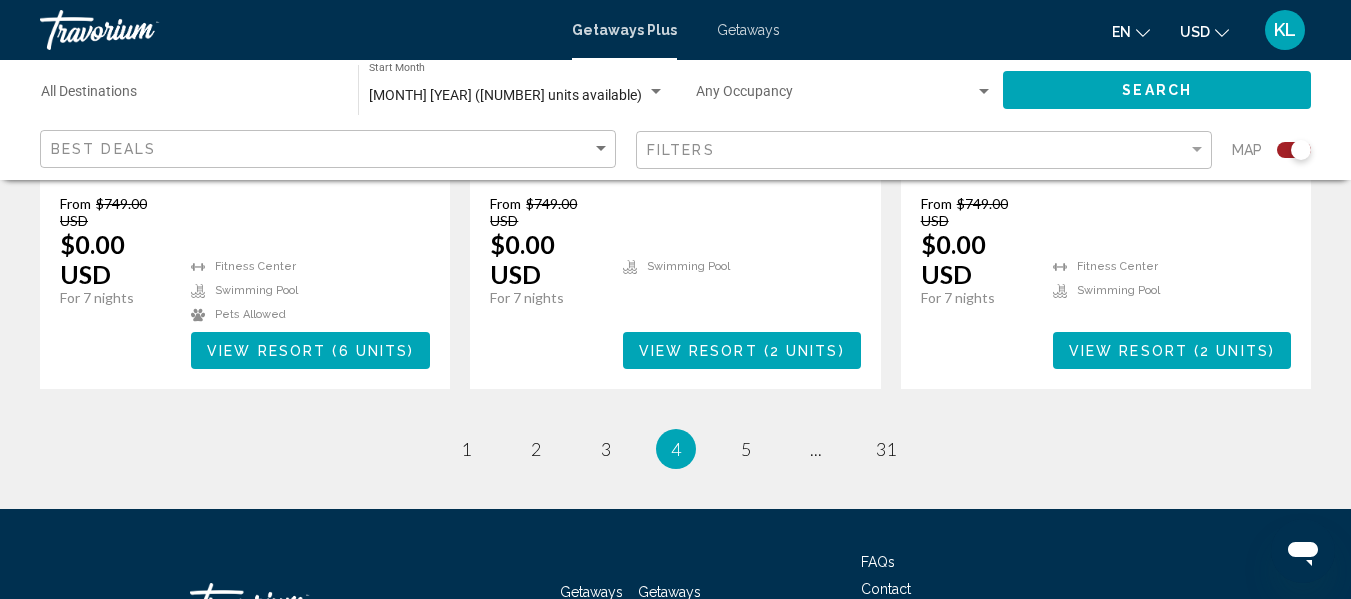 scroll, scrollTop: 3421, scrollLeft: 0, axis: vertical 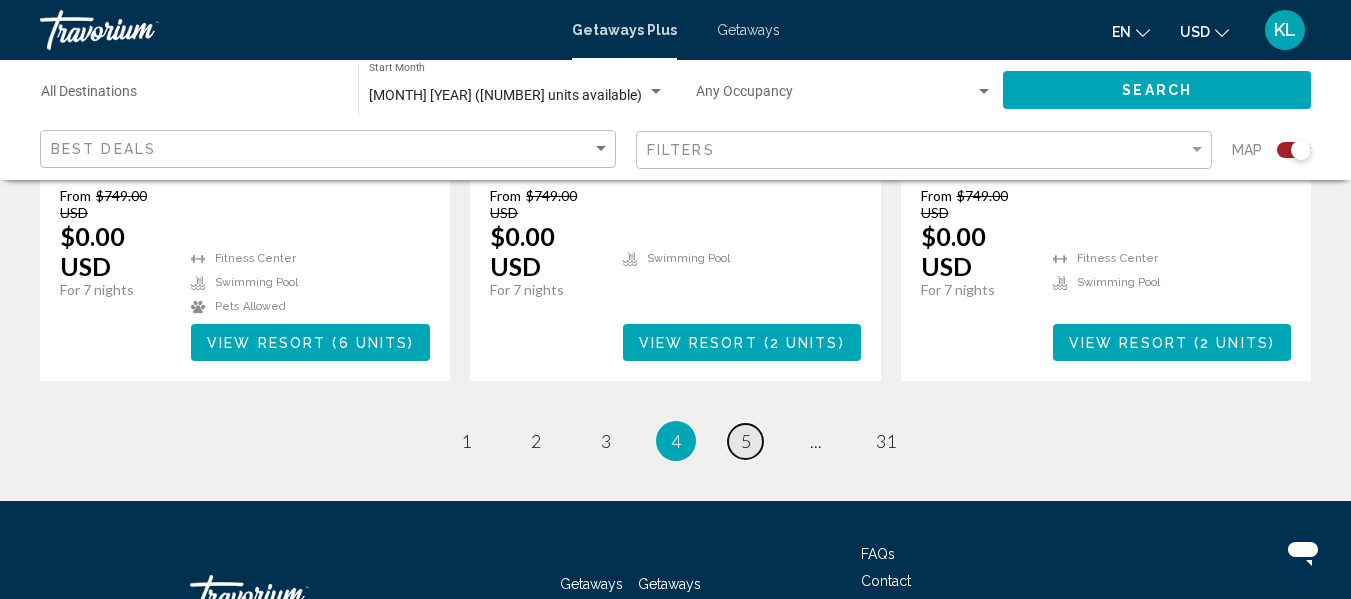 click on "5" at bounding box center (746, 441) 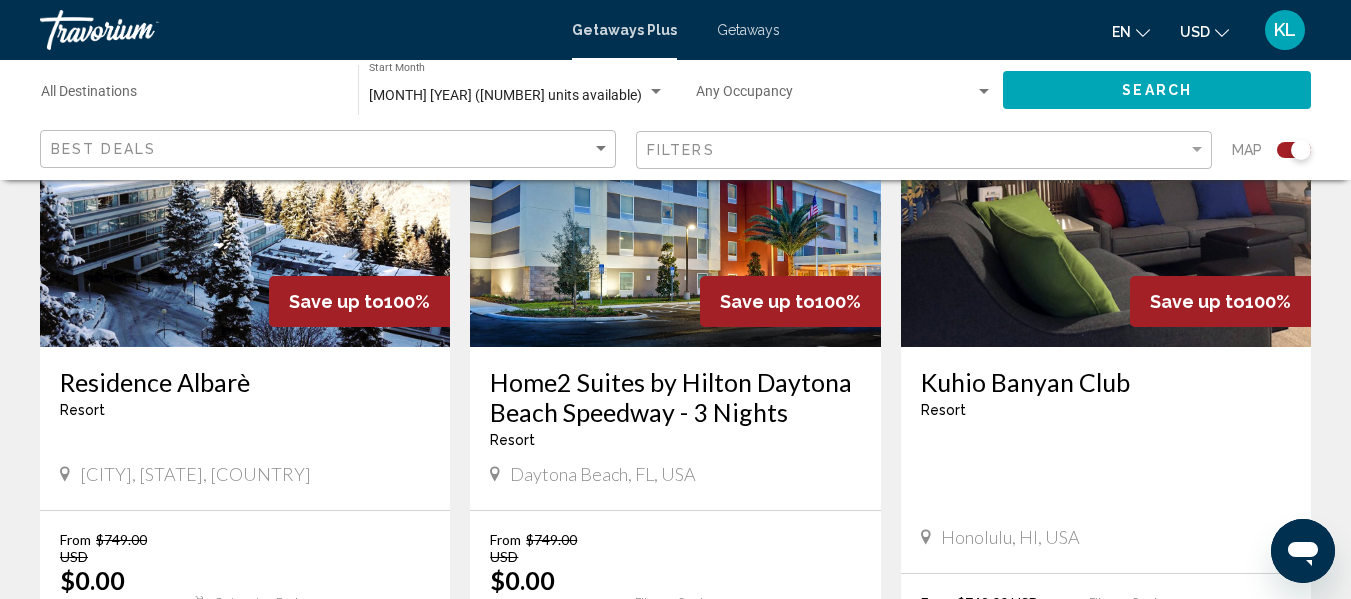 scroll, scrollTop: 1643, scrollLeft: 0, axis: vertical 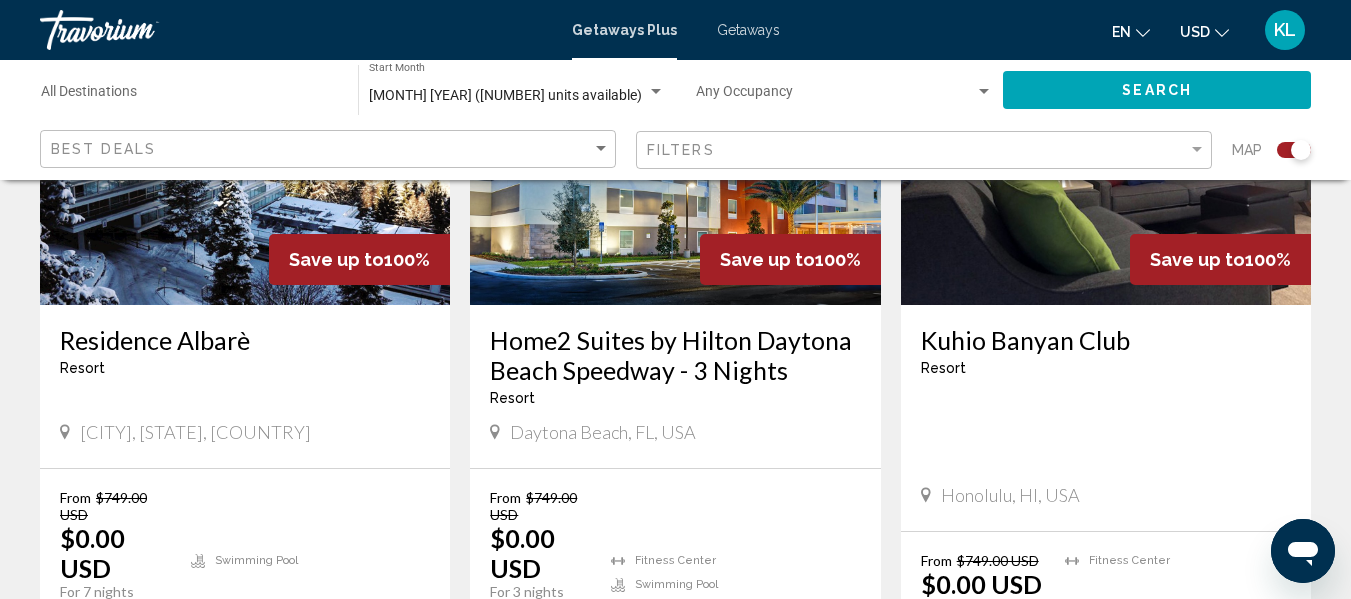 click on "[NAME]  Resort  -  This is an adults only resort
[CITY], [STATE], [COUNTRY]" at bounding box center (1106, 418) 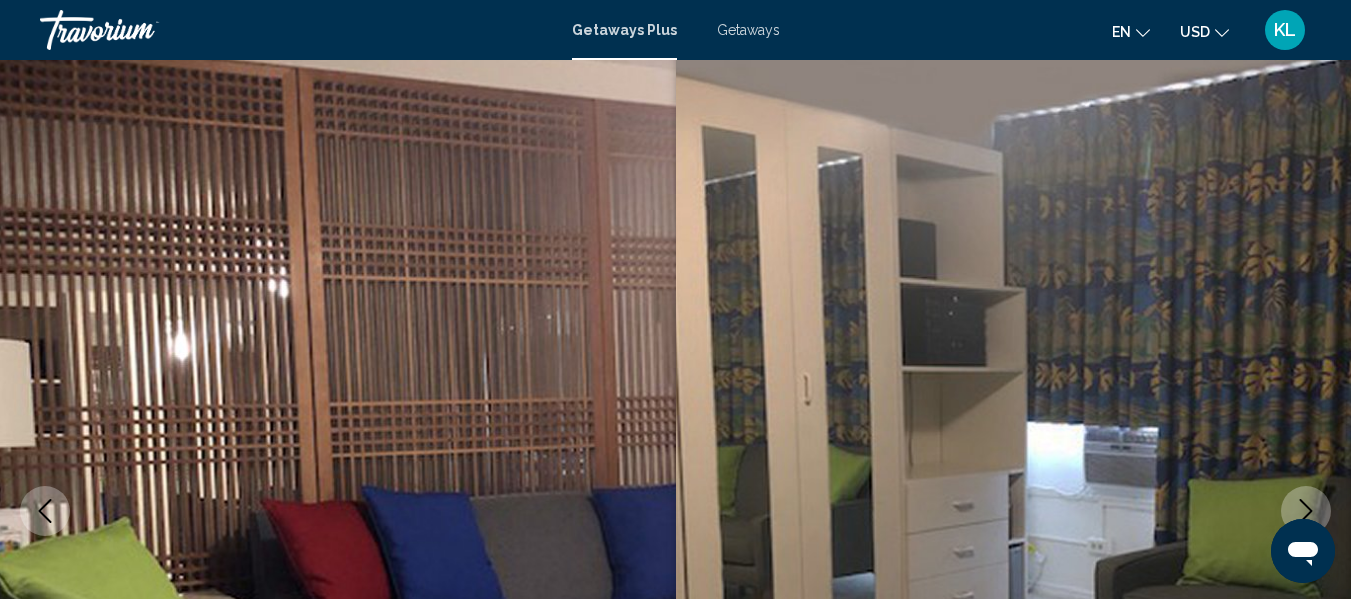scroll, scrollTop: 0, scrollLeft: 0, axis: both 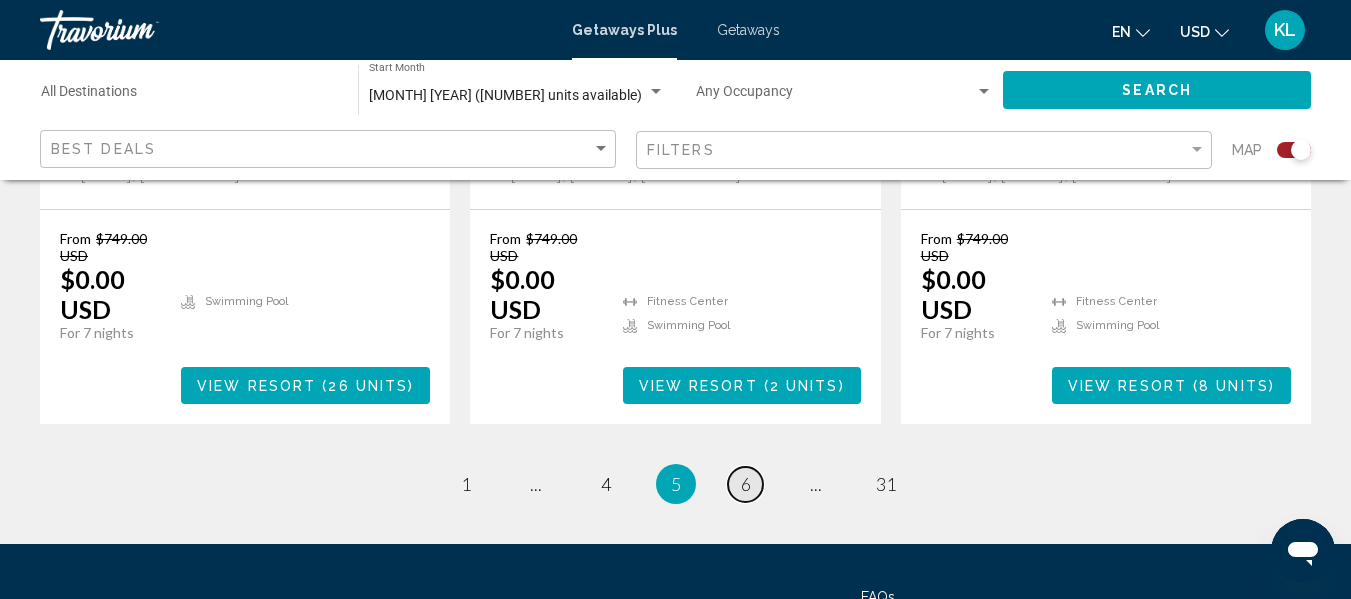 click on "page  6" at bounding box center (745, 484) 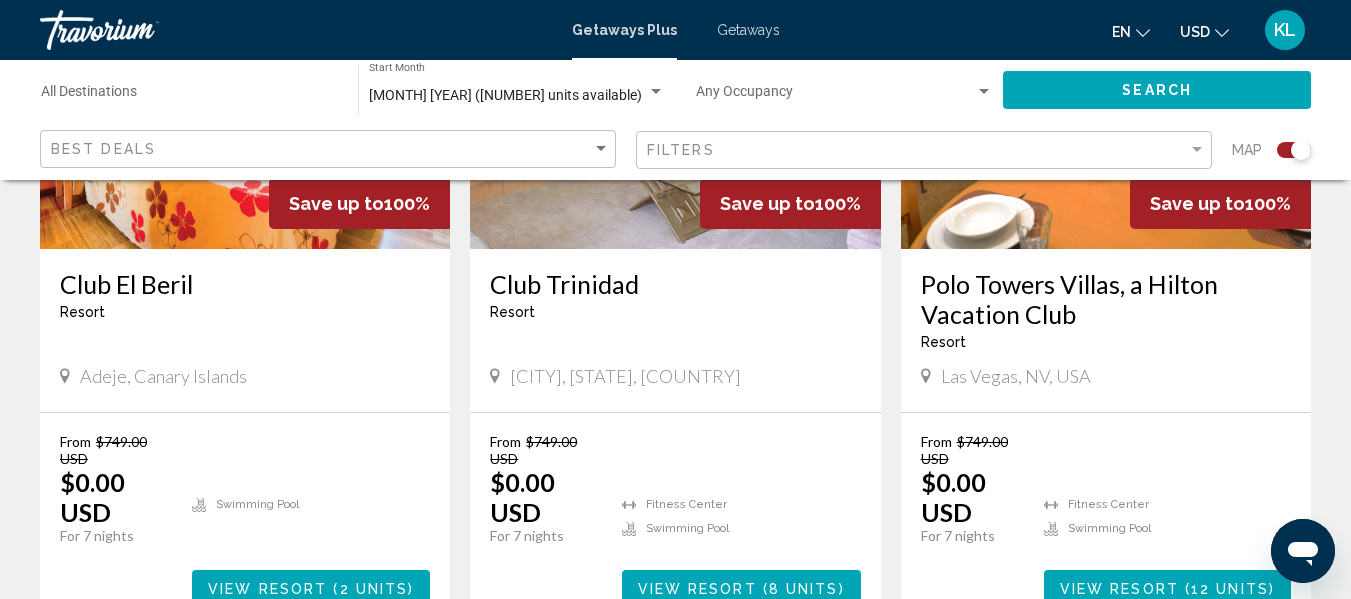 scroll, scrollTop: 962, scrollLeft: 0, axis: vertical 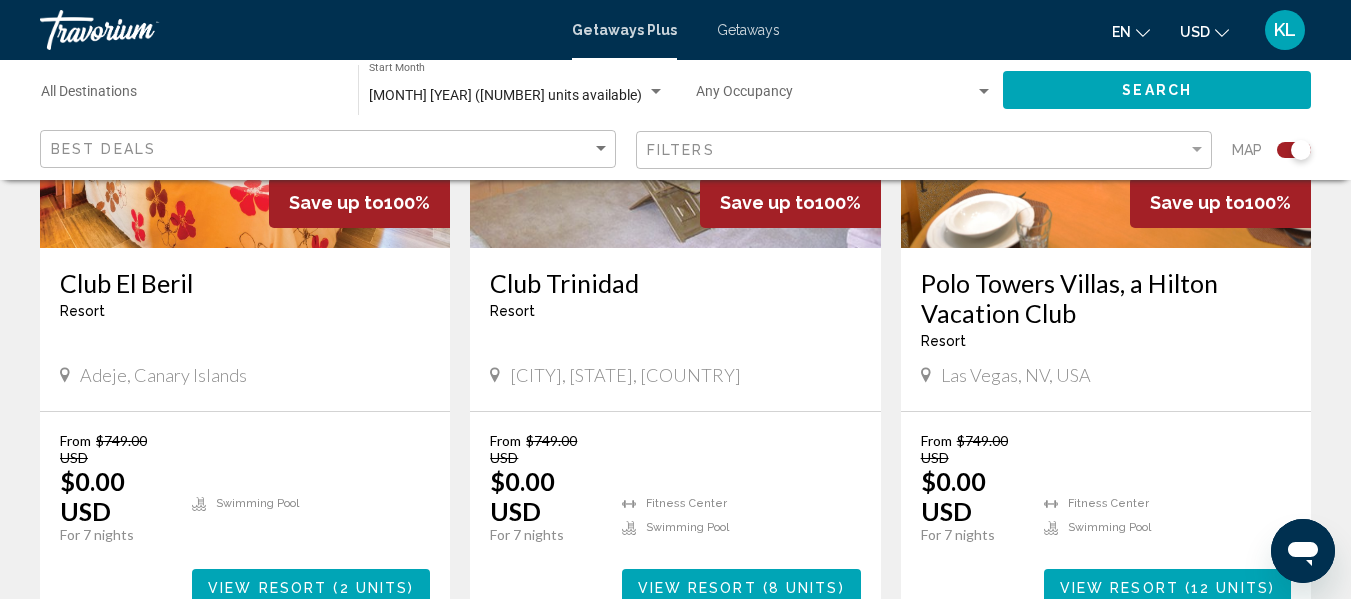 click on "Polo Towers Villas, a Hilton Vacation Club" at bounding box center [1106, 298] 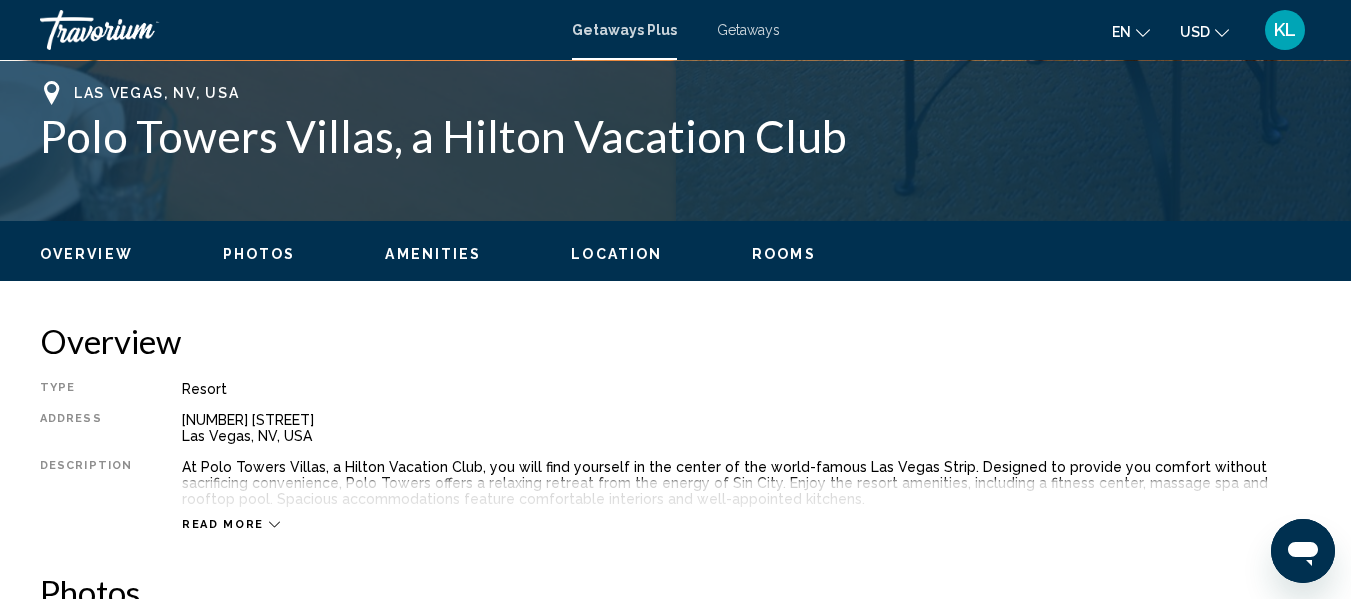 scroll, scrollTop: 806, scrollLeft: 0, axis: vertical 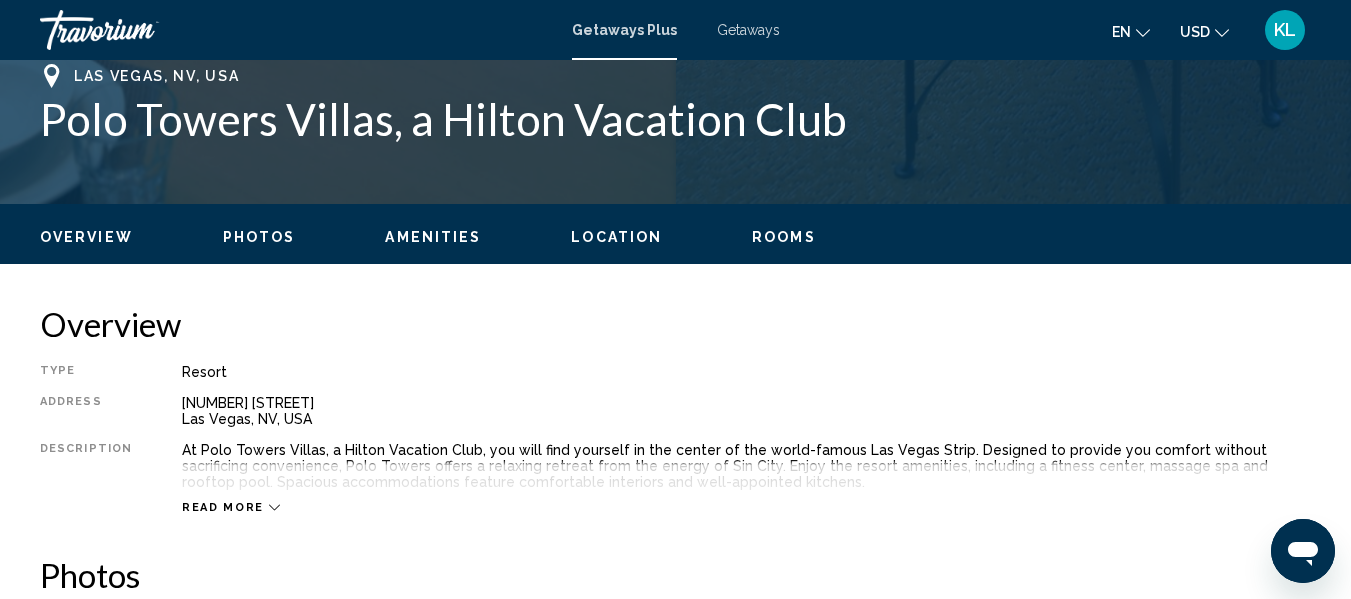 click on "Read more" at bounding box center [223, 507] 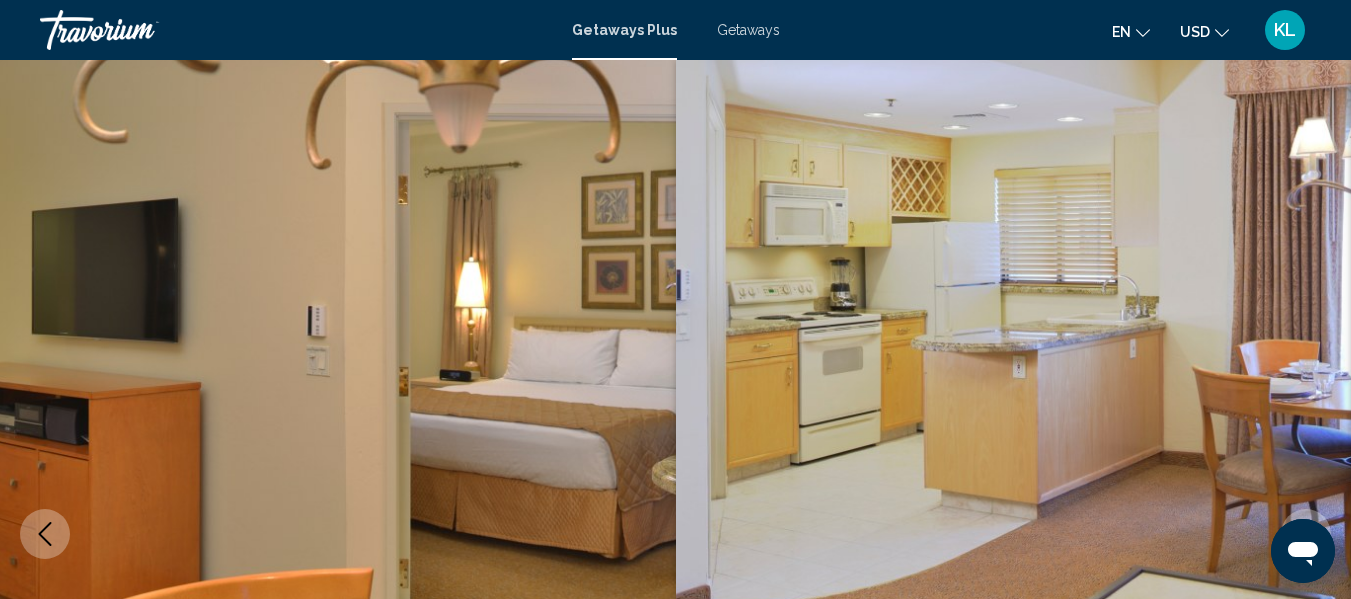 scroll, scrollTop: 0, scrollLeft: 0, axis: both 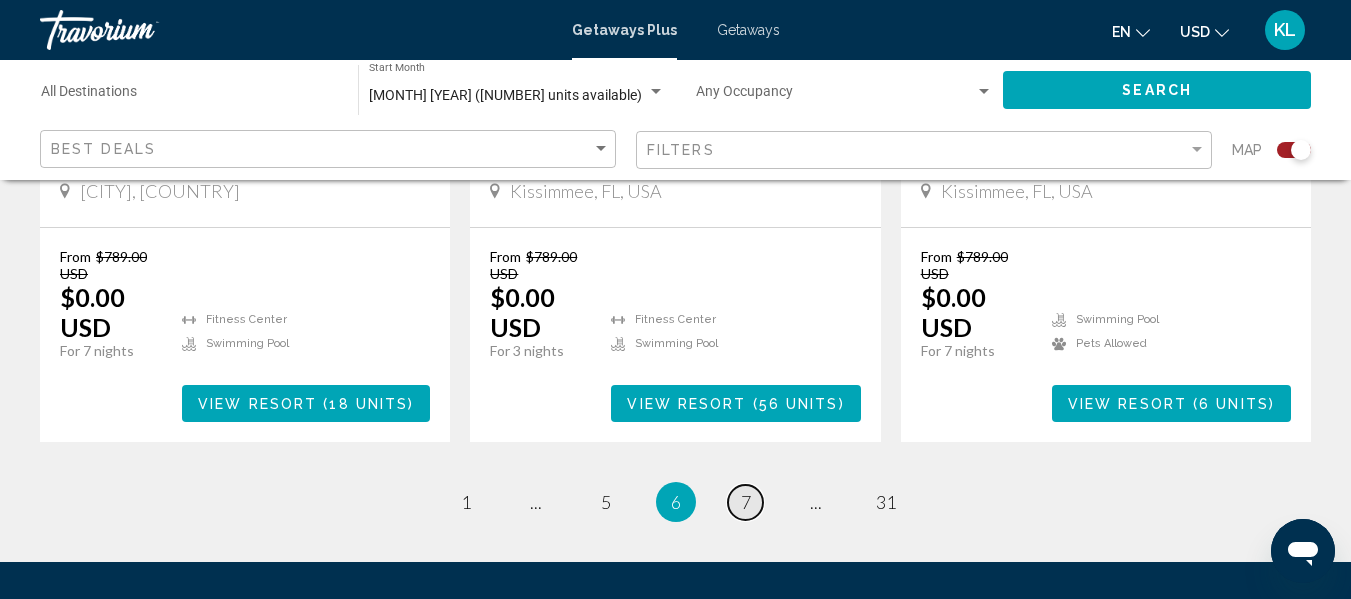click on "7" at bounding box center [746, 502] 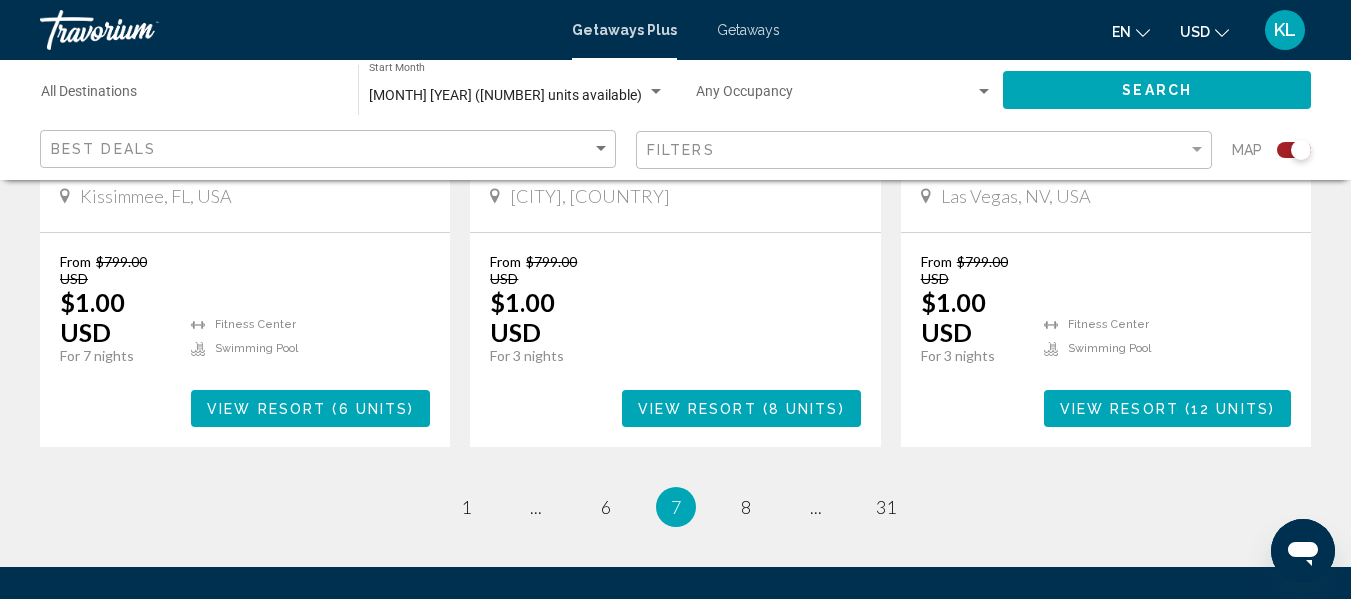 scroll, scrollTop: 3369, scrollLeft: 0, axis: vertical 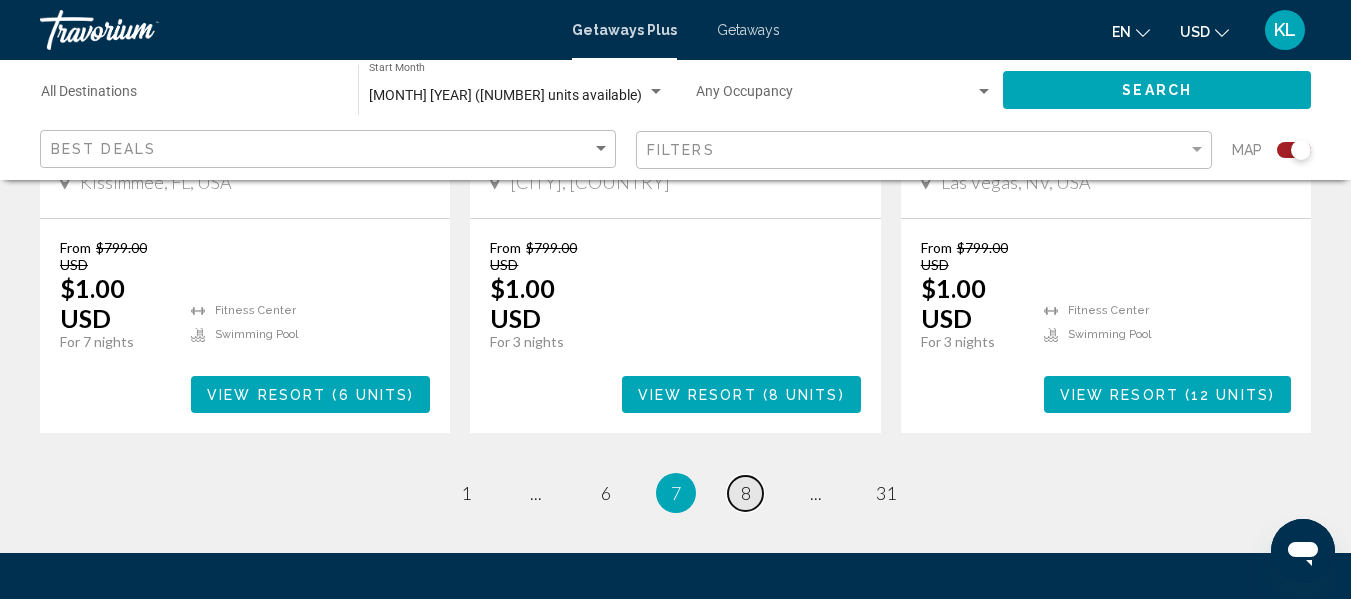 click on "8" at bounding box center [746, 493] 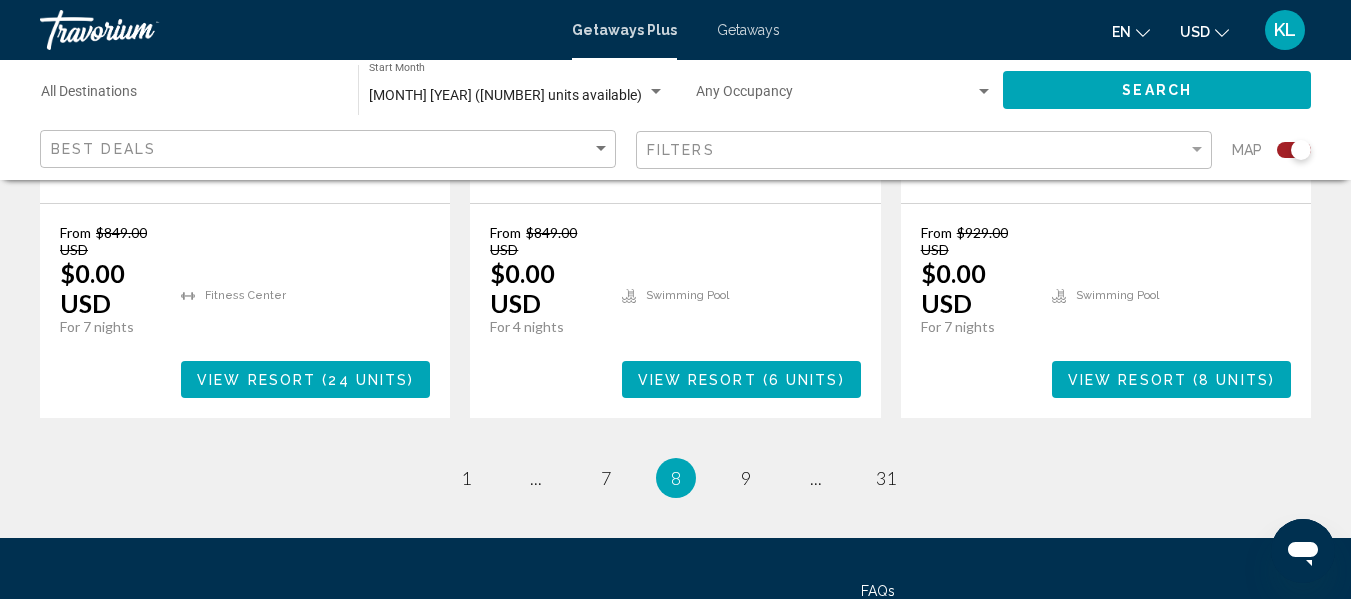 scroll, scrollTop: 3355, scrollLeft: 0, axis: vertical 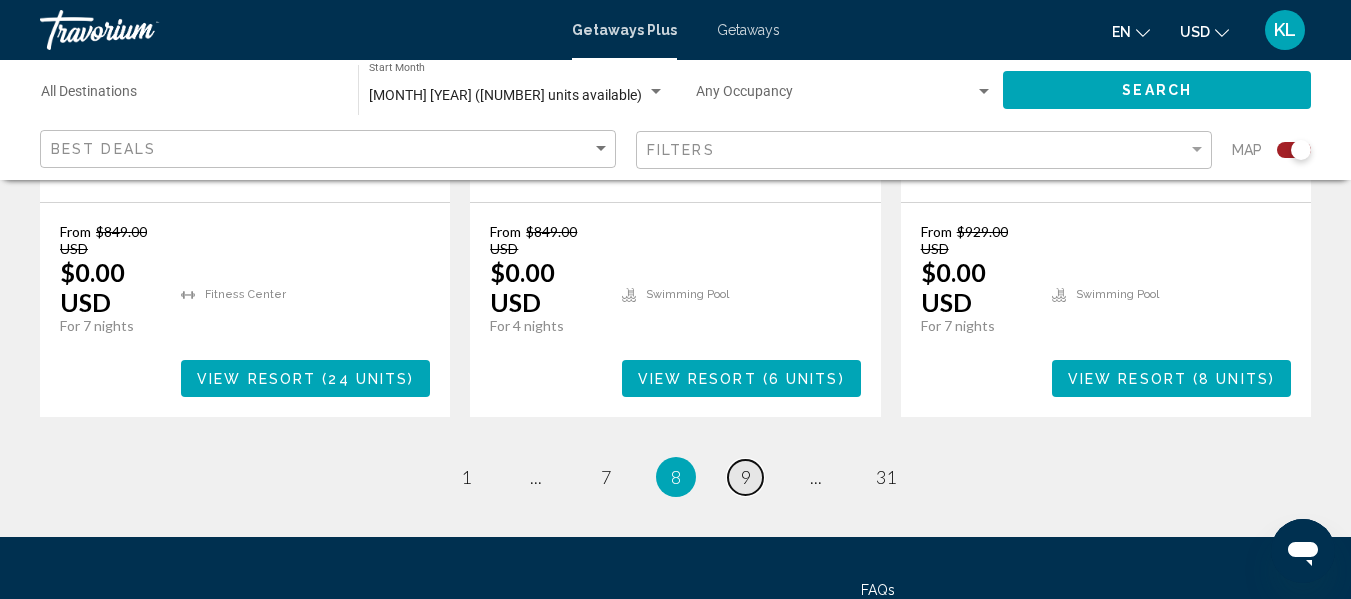 click on "9" at bounding box center (746, 477) 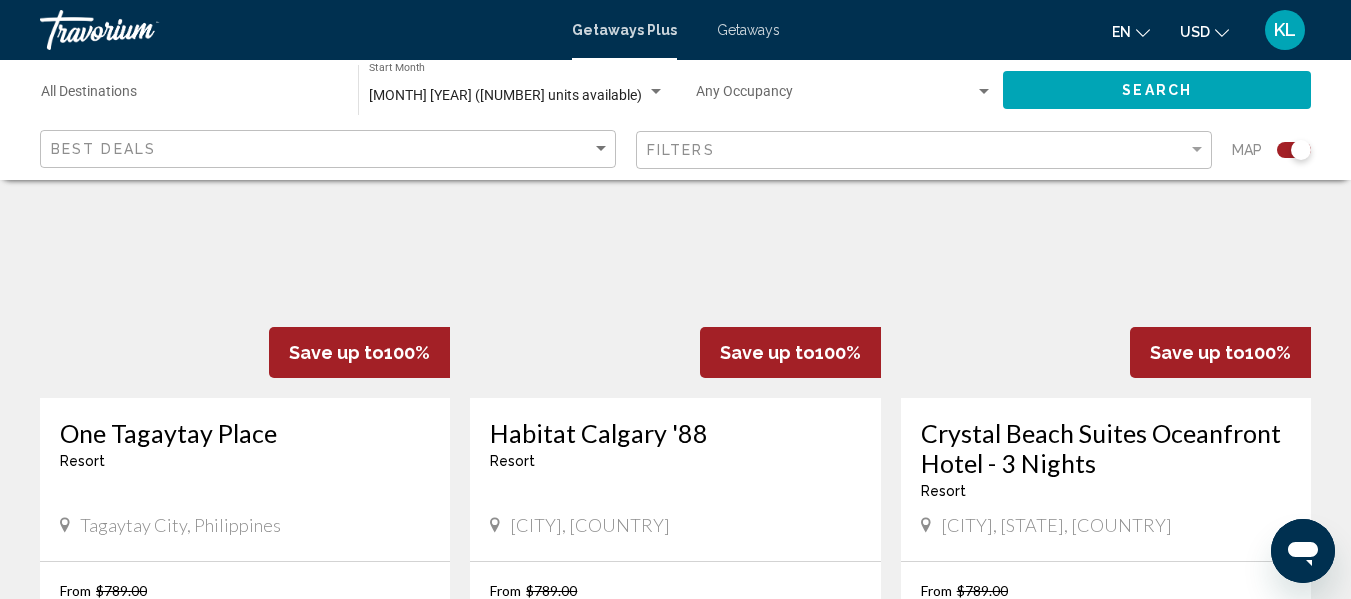 scroll, scrollTop: 2992, scrollLeft: 0, axis: vertical 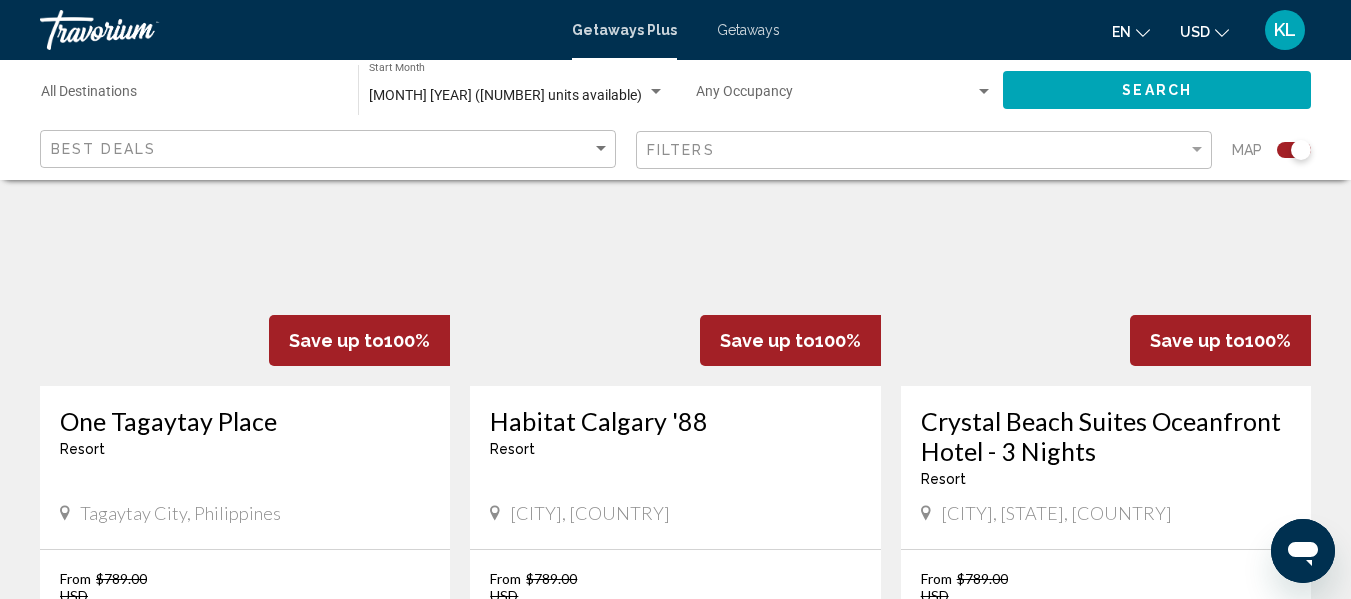 click on "Crystal Beach Suites Oceanfront Hotel - 3 Nights" at bounding box center [1106, 436] 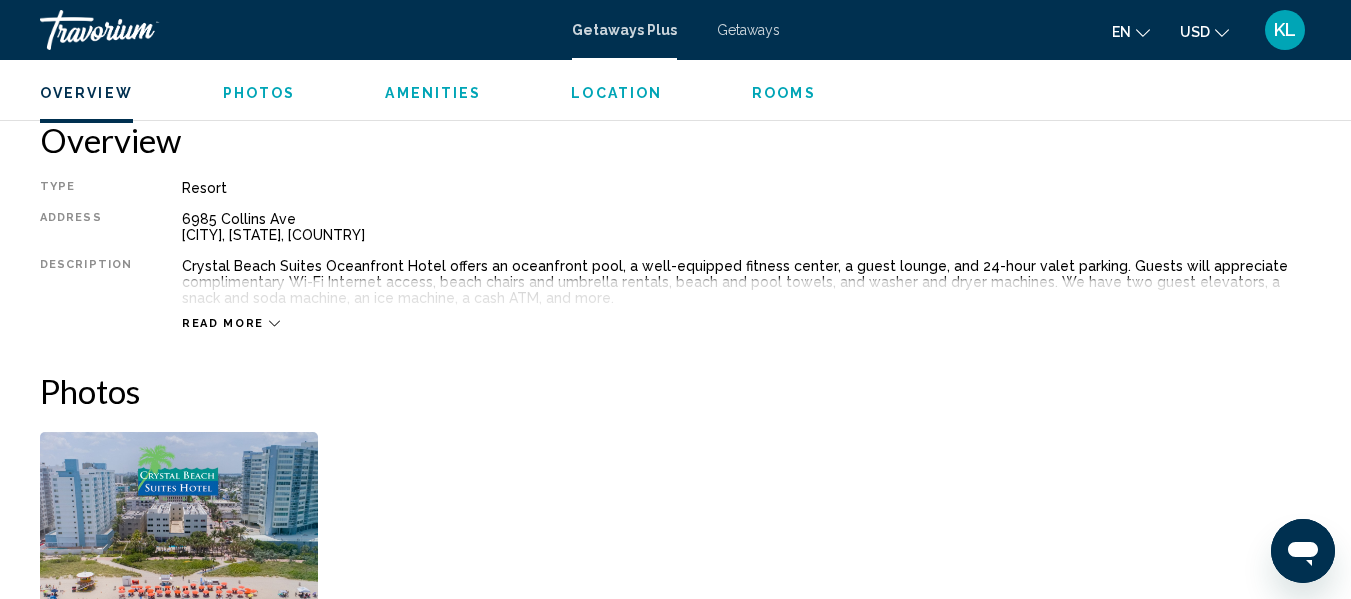 scroll, scrollTop: 992, scrollLeft: 0, axis: vertical 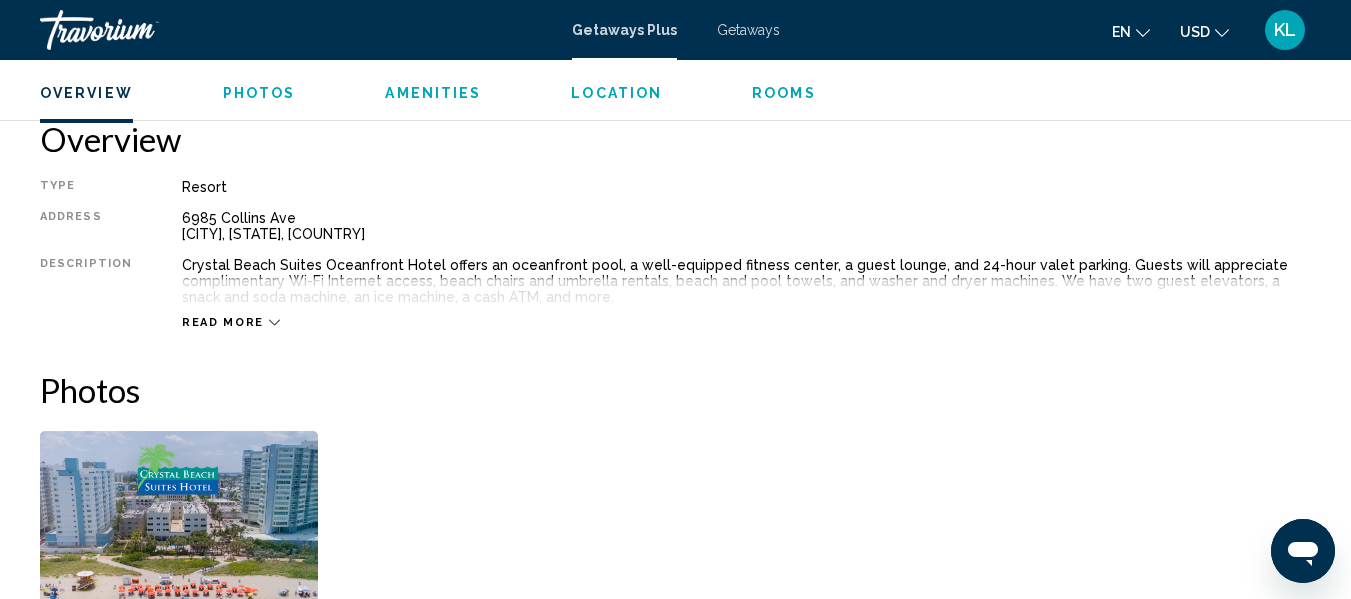 click 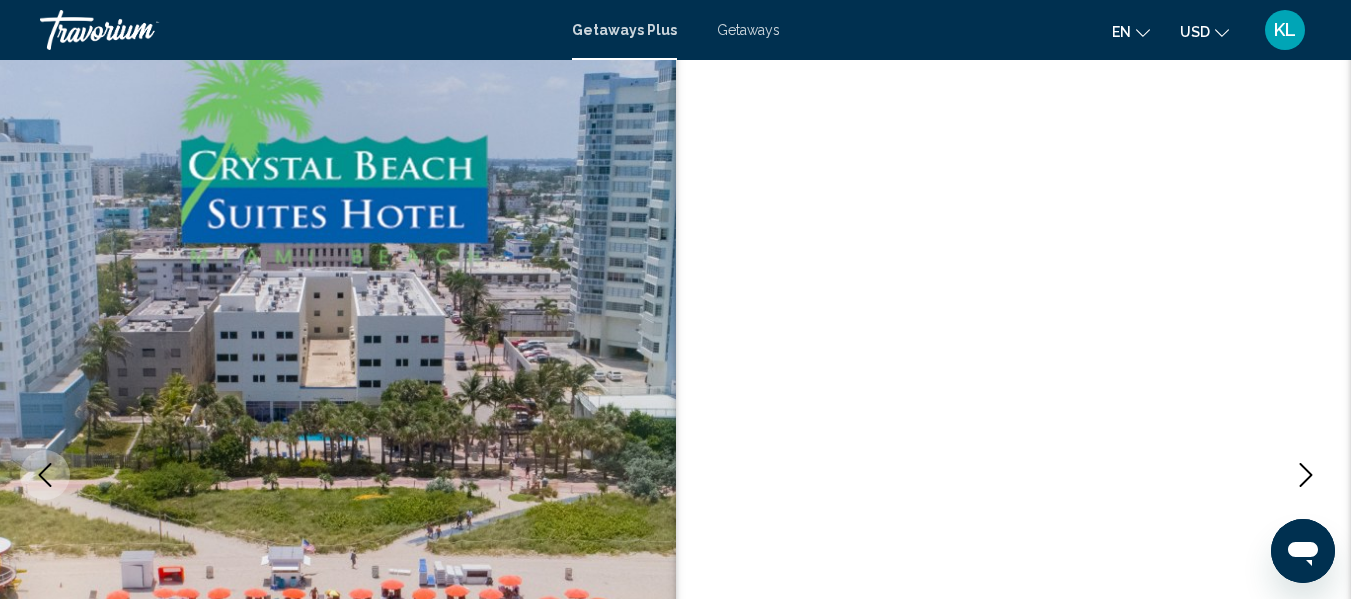 scroll, scrollTop: 0, scrollLeft: 0, axis: both 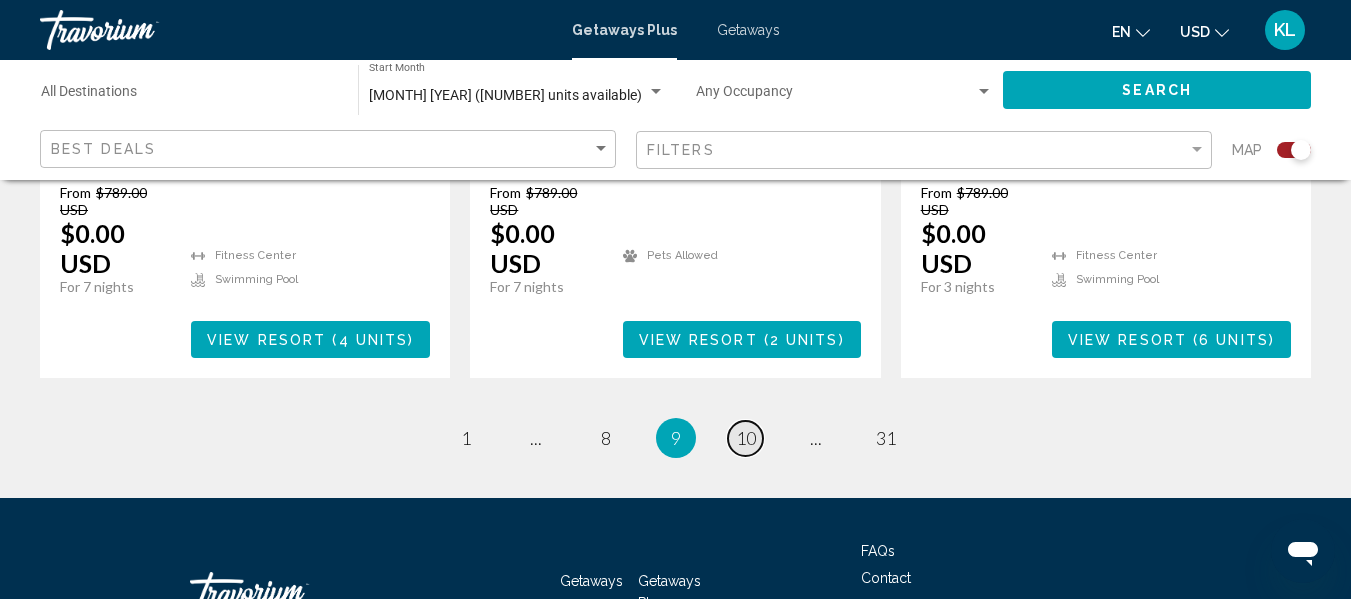 click on "10" at bounding box center [746, 438] 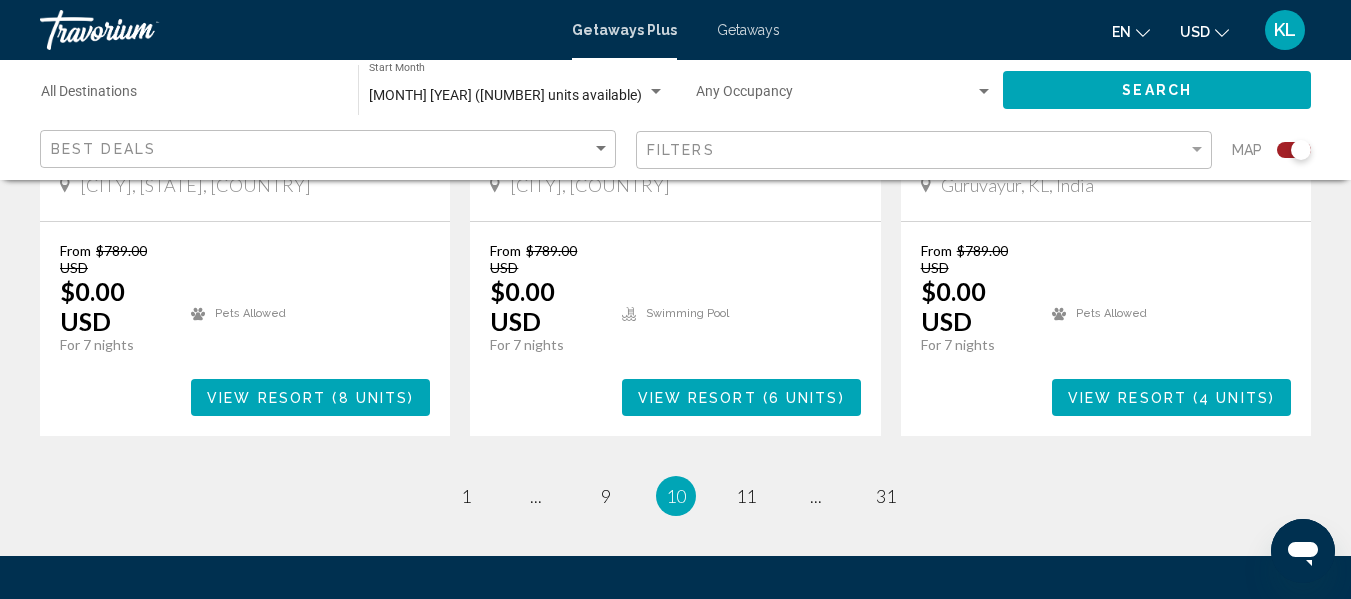 scroll, scrollTop: 3445, scrollLeft: 0, axis: vertical 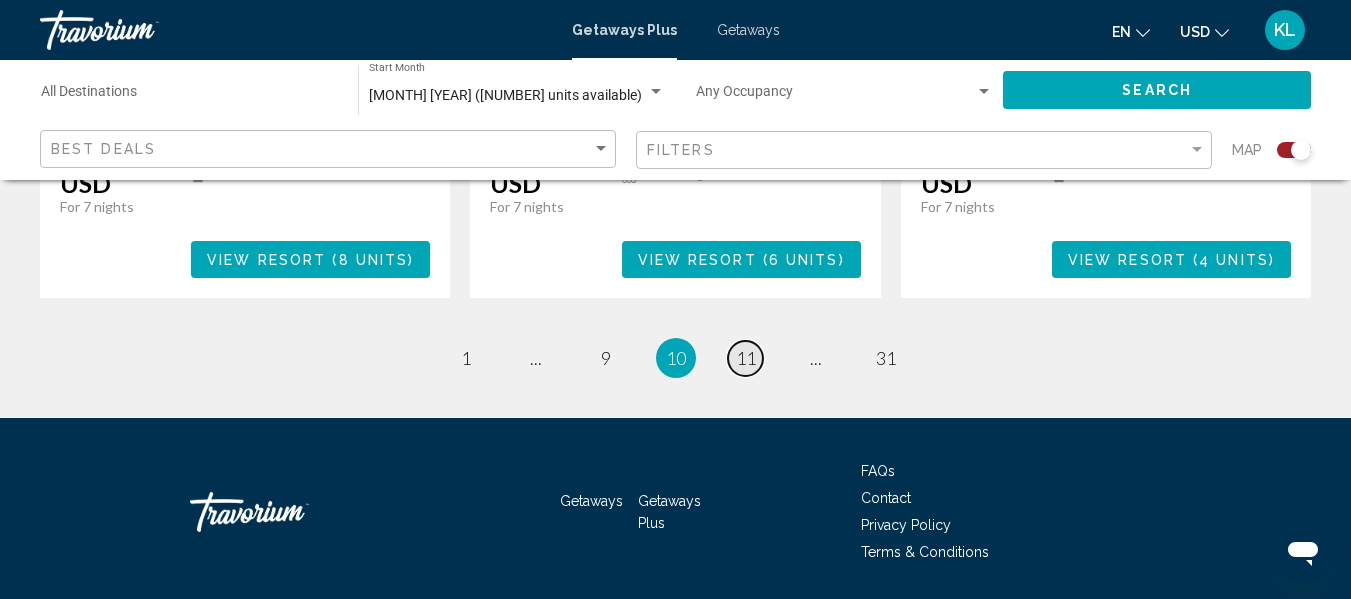 click on "11" at bounding box center (746, 358) 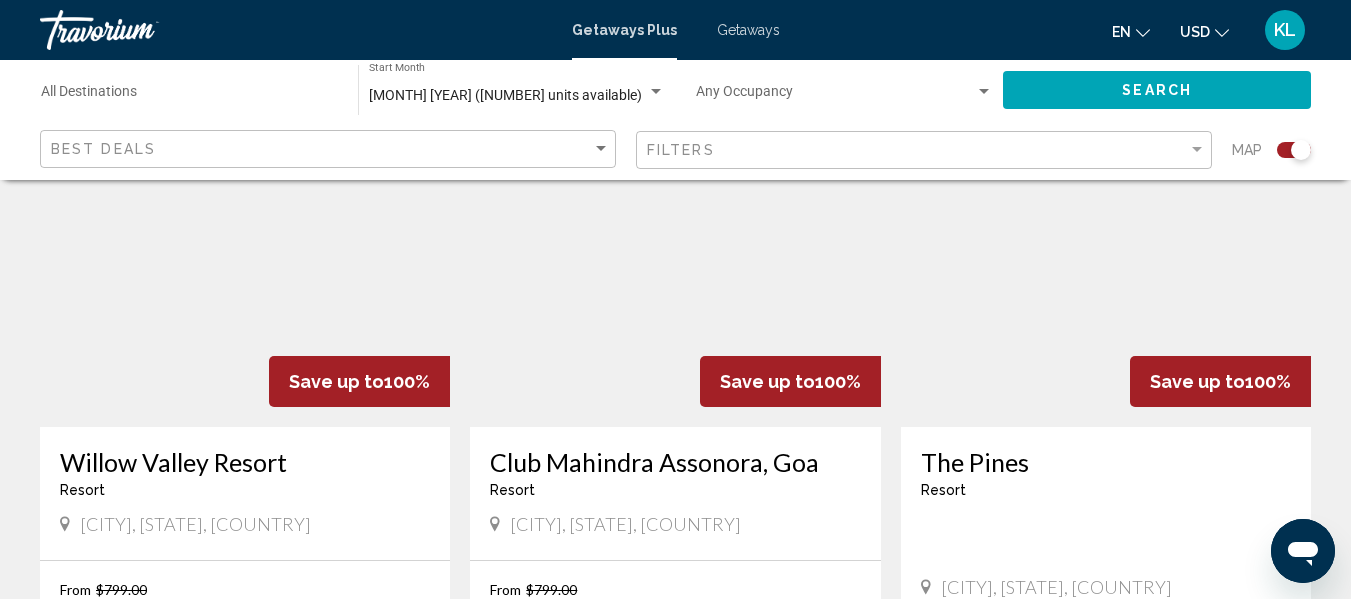 scroll, scrollTop: 1486, scrollLeft: 0, axis: vertical 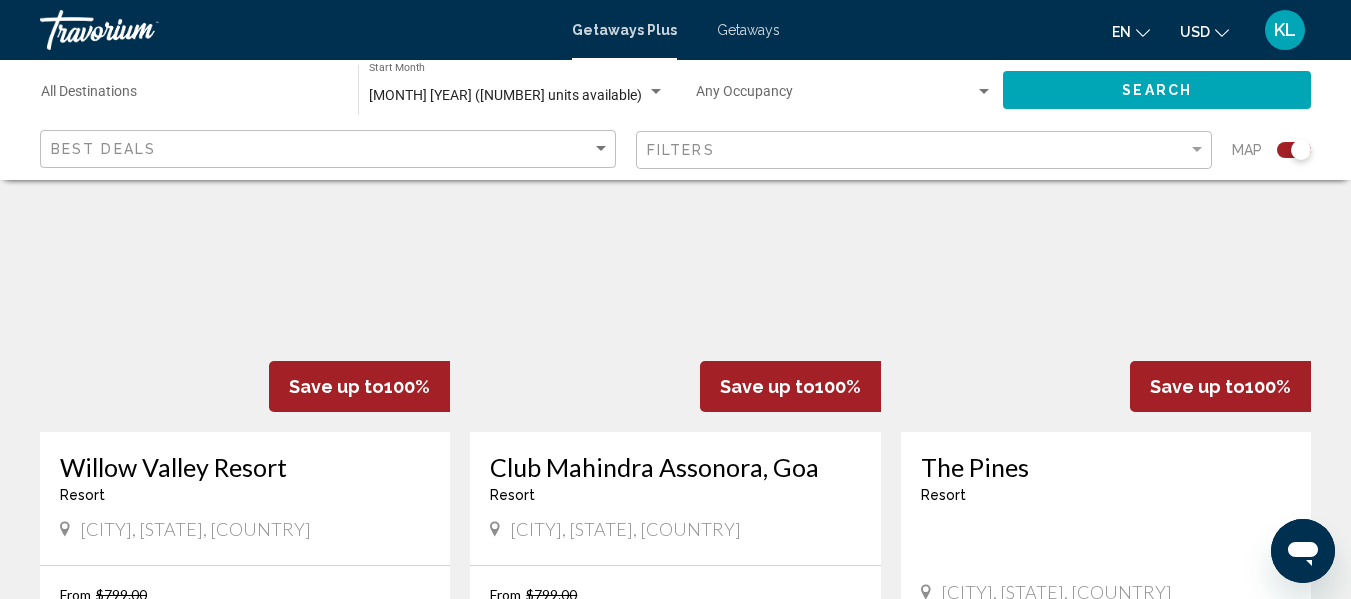 click at bounding box center (1106, 272) 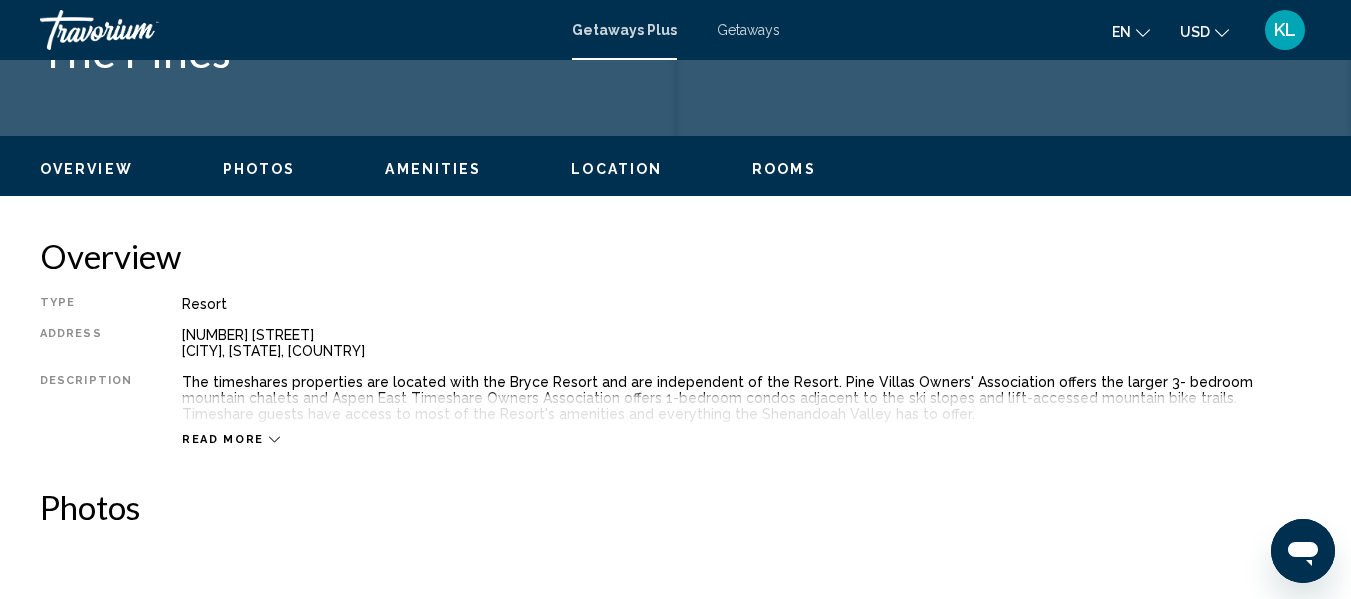 scroll, scrollTop: 875, scrollLeft: 0, axis: vertical 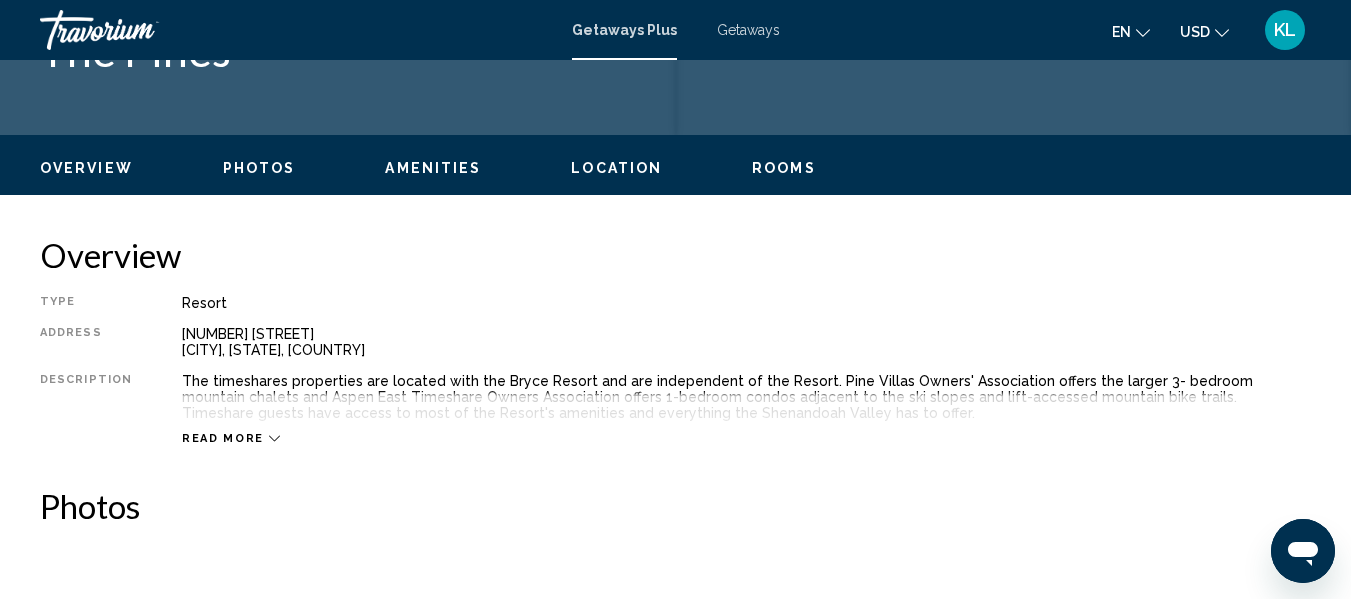 click on "Read more" at bounding box center [223, 438] 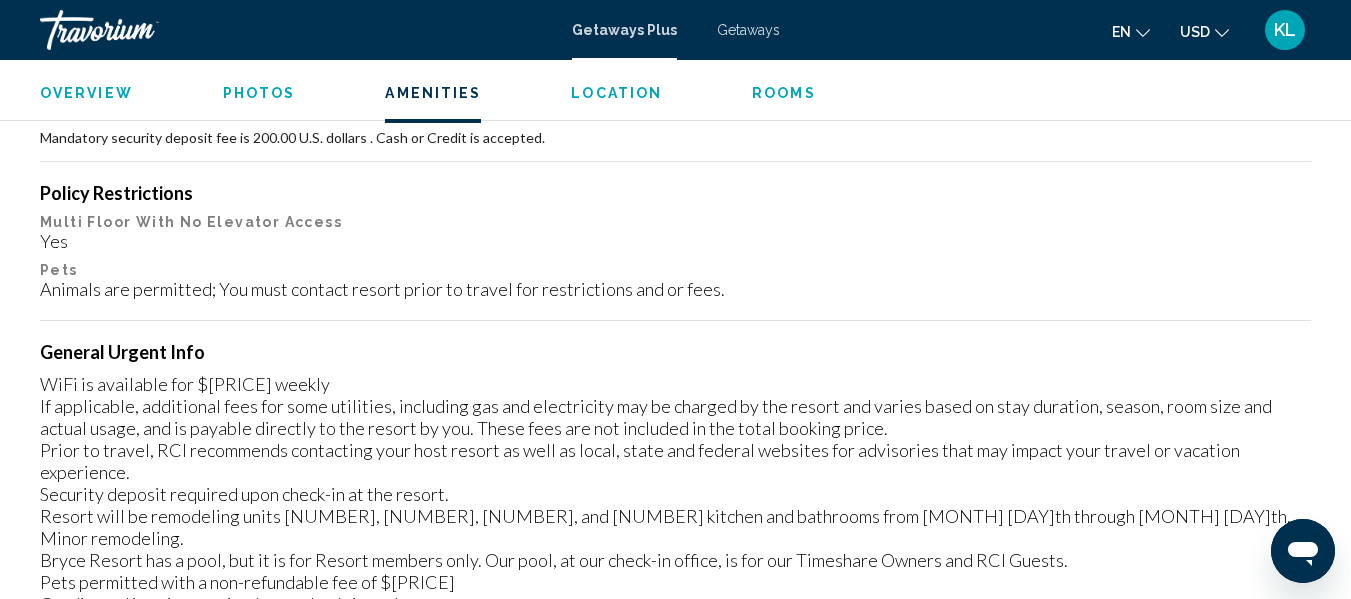 scroll, scrollTop: 2202, scrollLeft: 0, axis: vertical 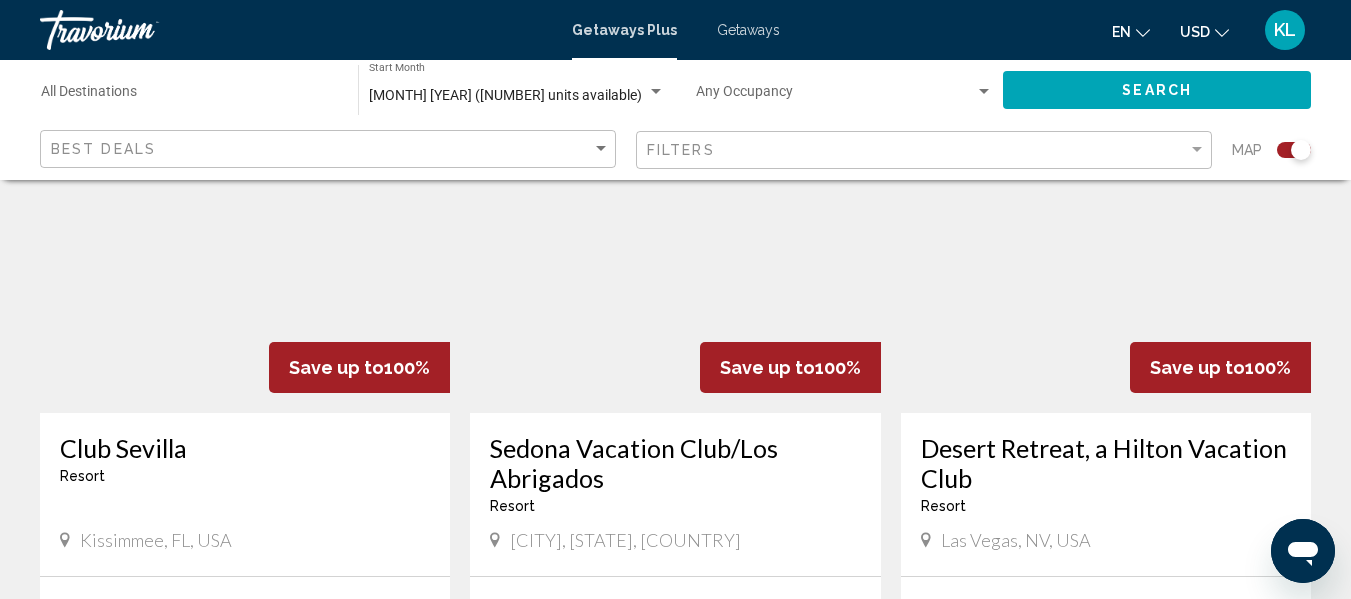 click on "Desert Retreat, a Hilton Vacation Club" at bounding box center (1106, 463) 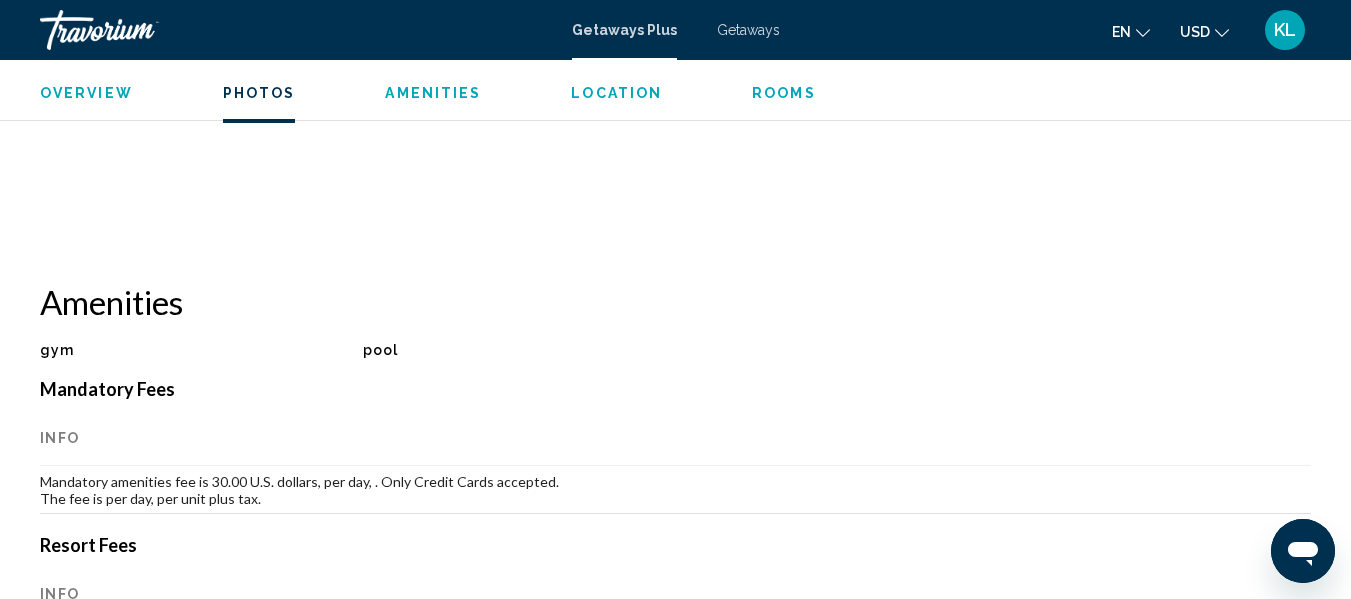 scroll, scrollTop: 1680, scrollLeft: 0, axis: vertical 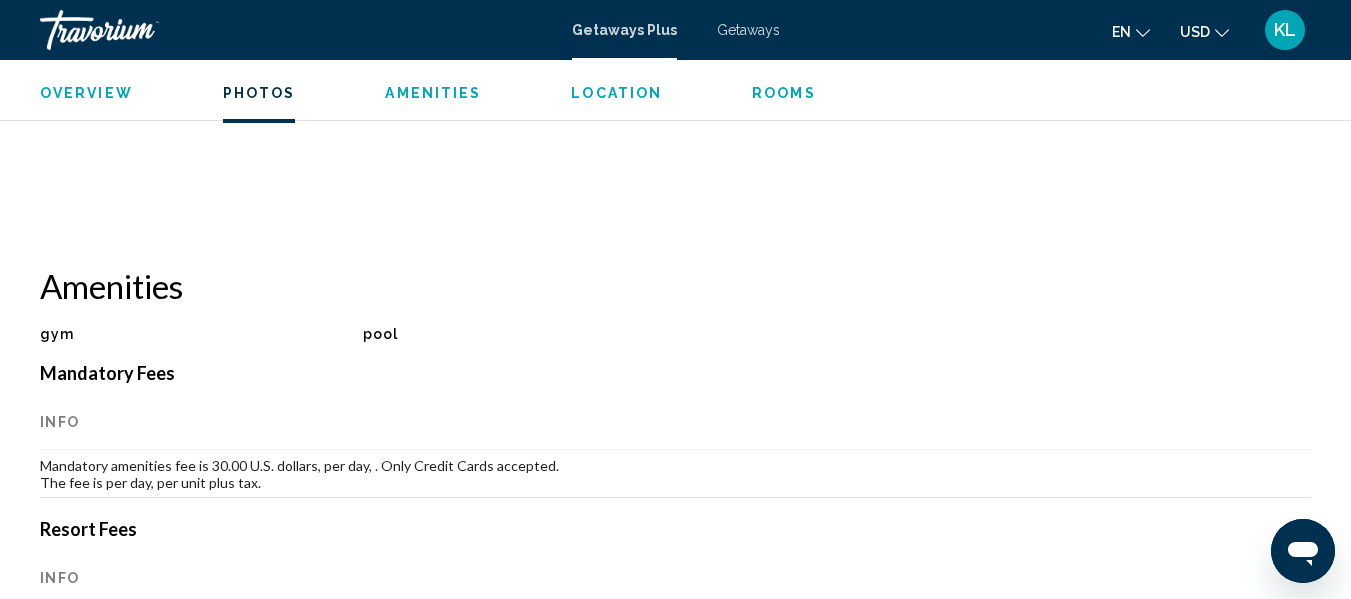 click on "Amenities" at bounding box center [433, 93] 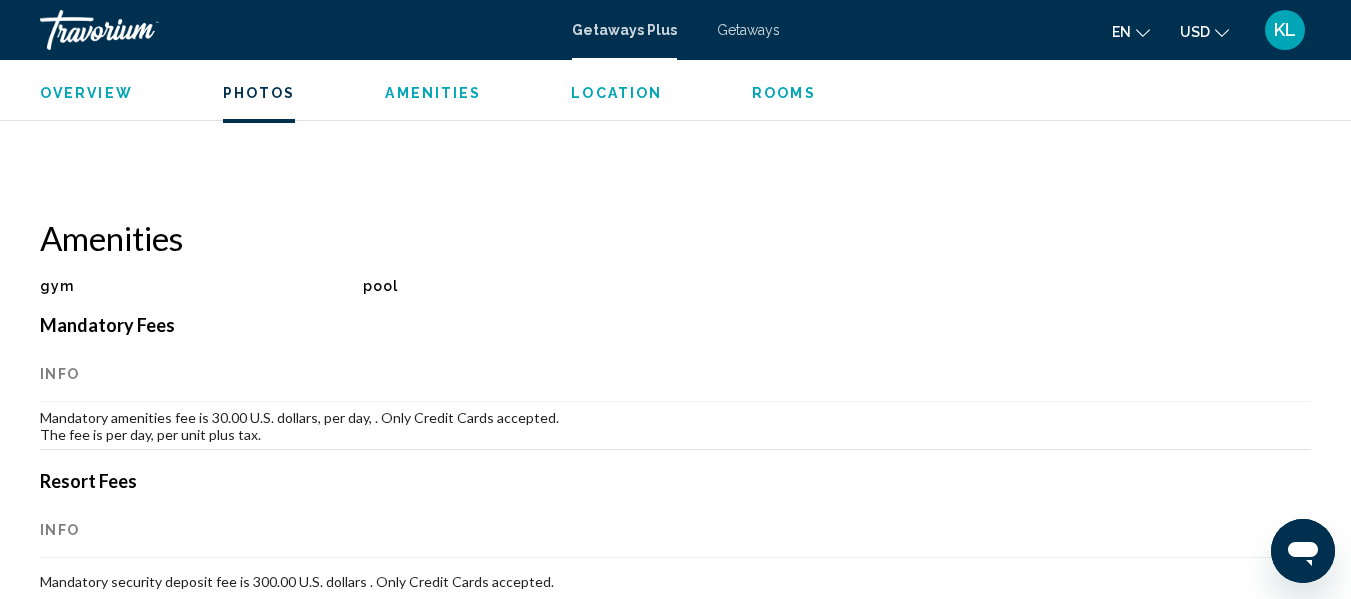 scroll, scrollTop: 1729, scrollLeft: 0, axis: vertical 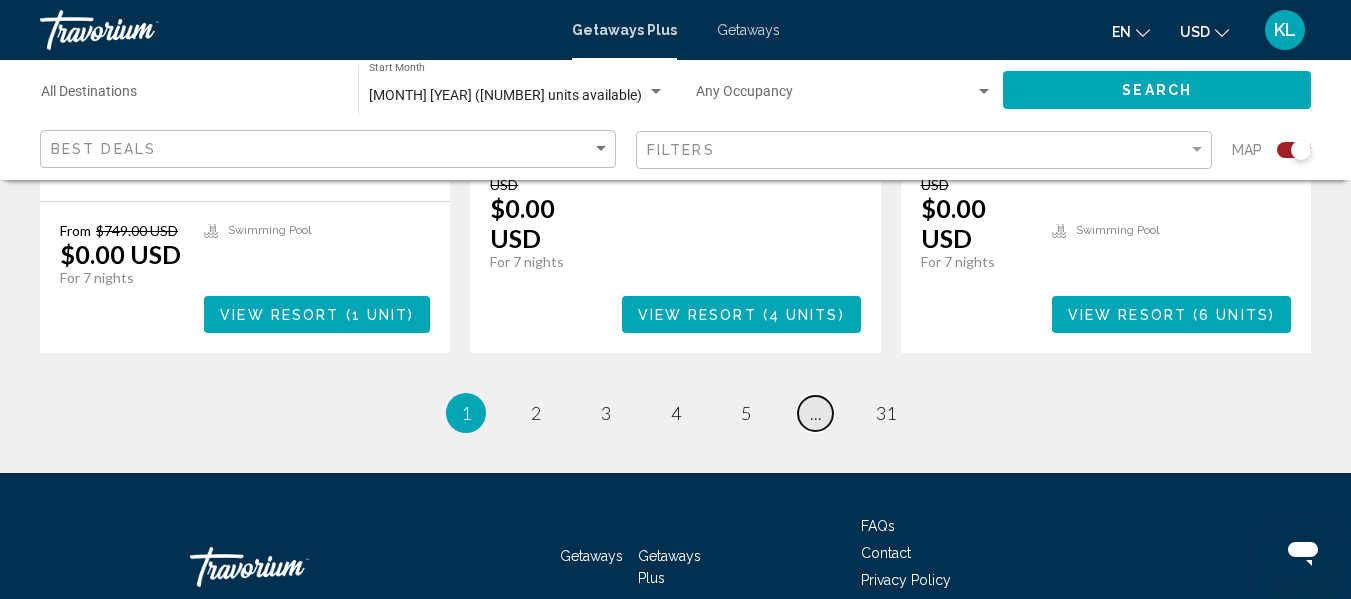click on "..." at bounding box center (816, 413) 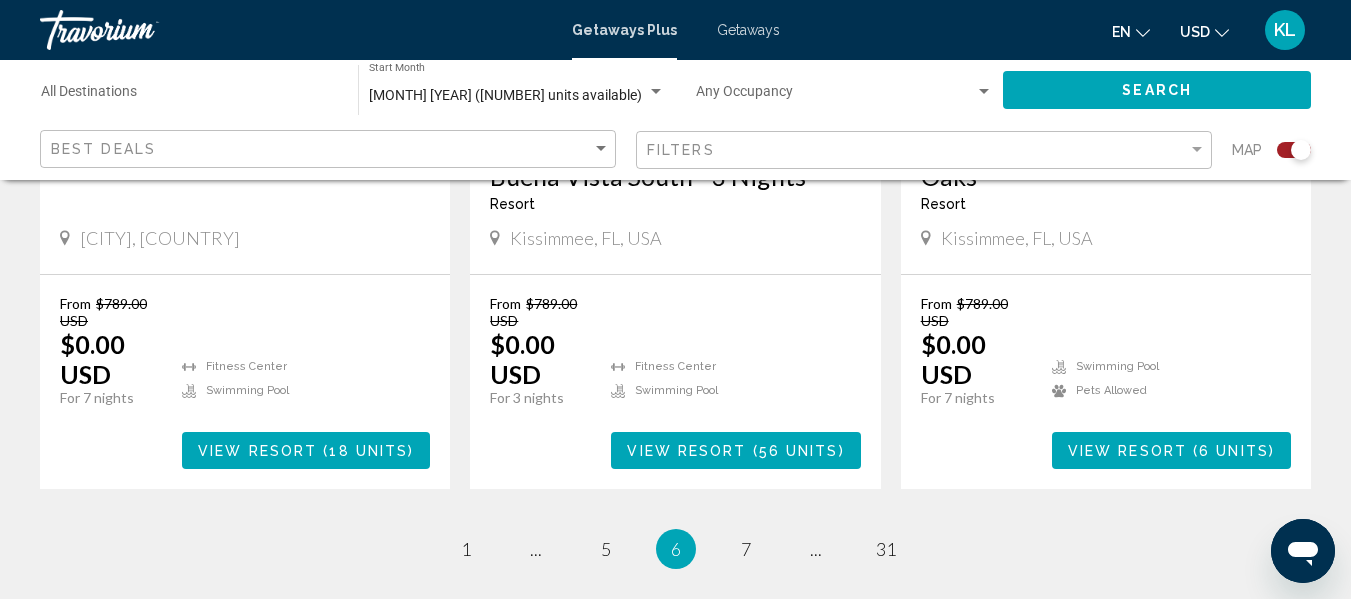 scroll, scrollTop: 3285, scrollLeft: 0, axis: vertical 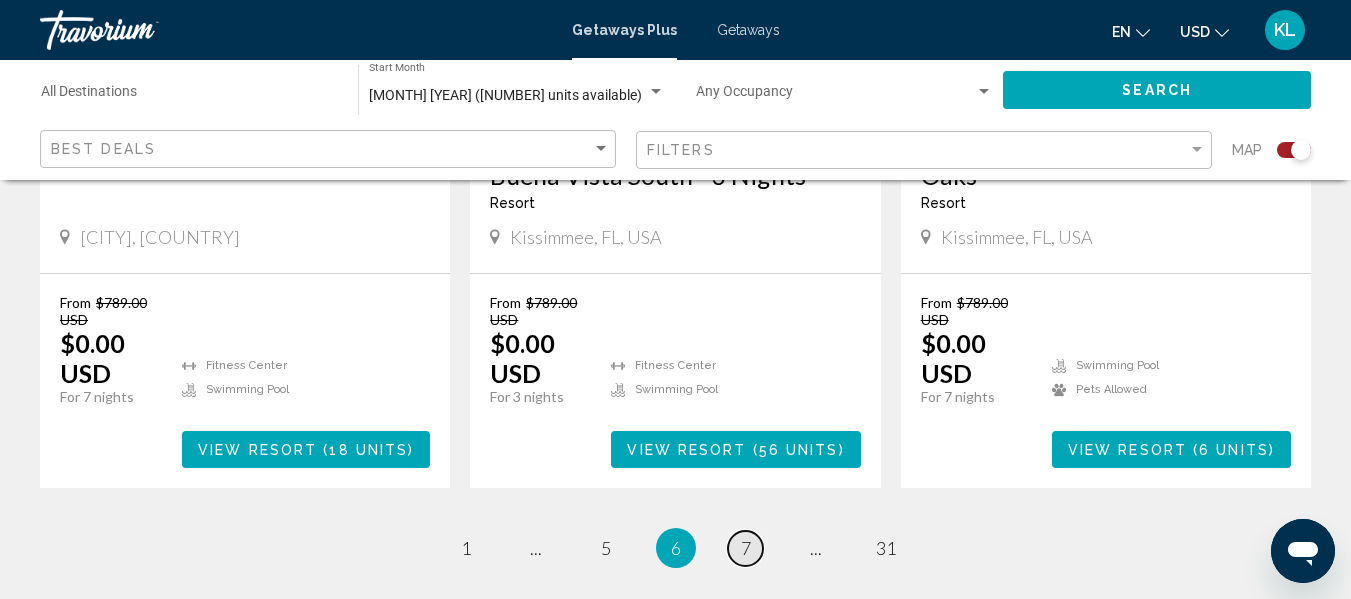 click on "7" at bounding box center (746, 548) 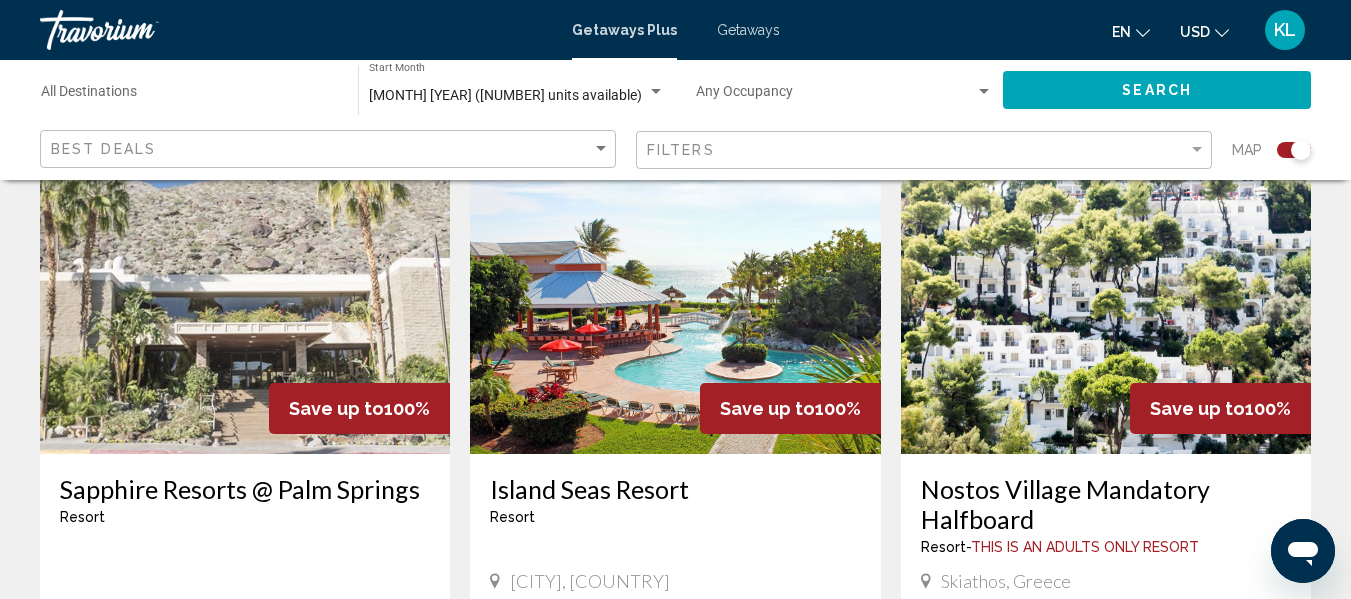 scroll, scrollTop: 1502, scrollLeft: 0, axis: vertical 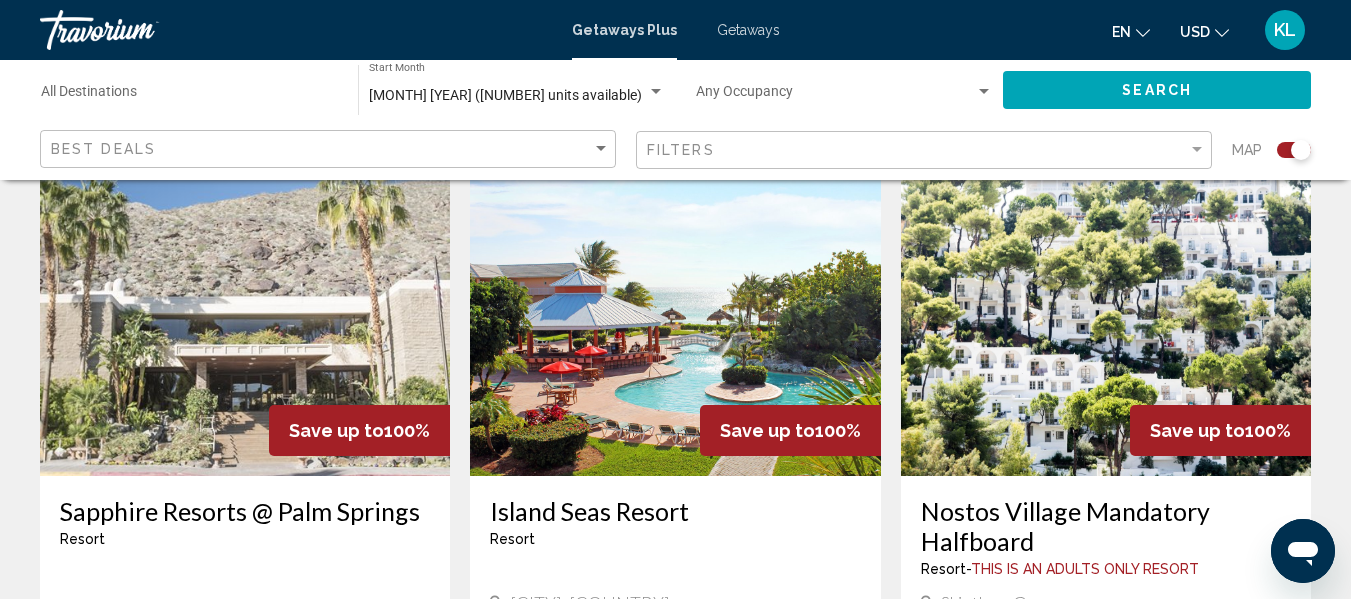 click on "Island Seas Resort" at bounding box center [675, 511] 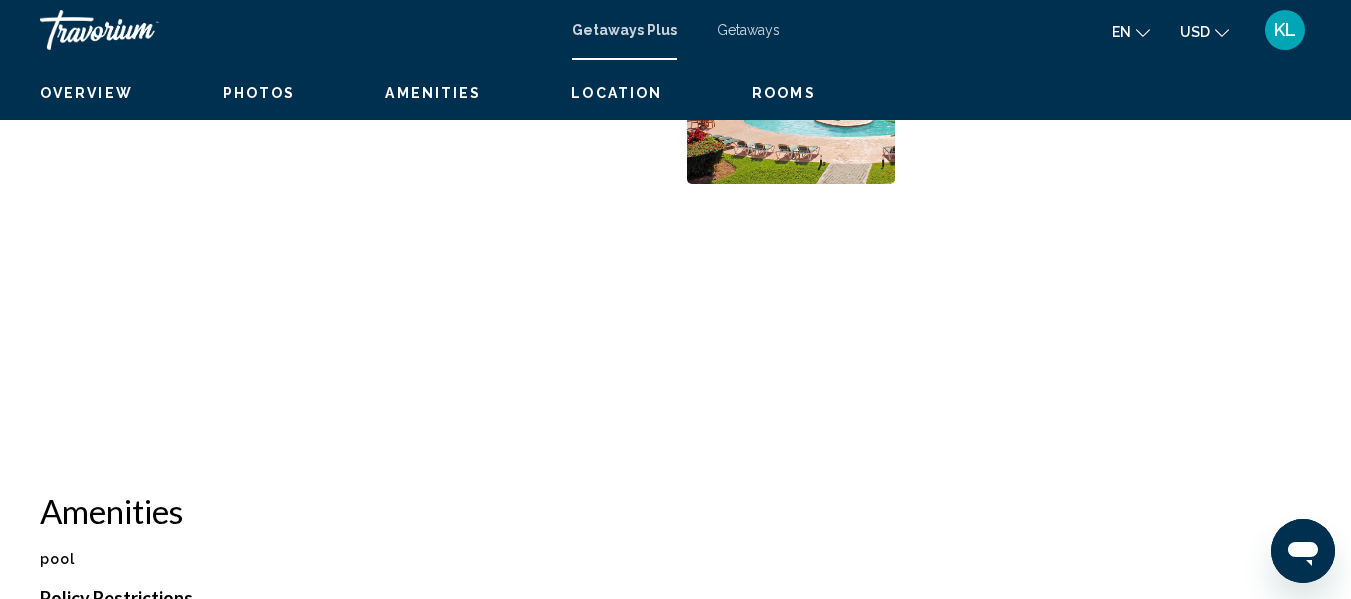 scroll, scrollTop: 236, scrollLeft: 0, axis: vertical 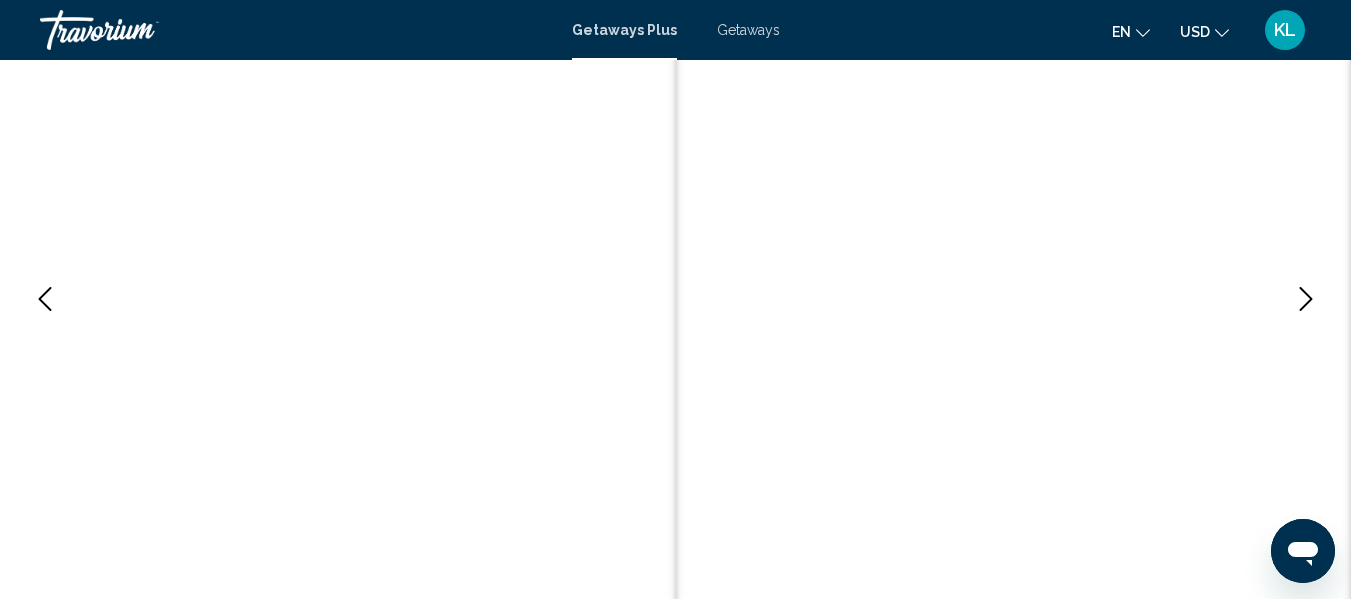 click at bounding box center (338, 299) 